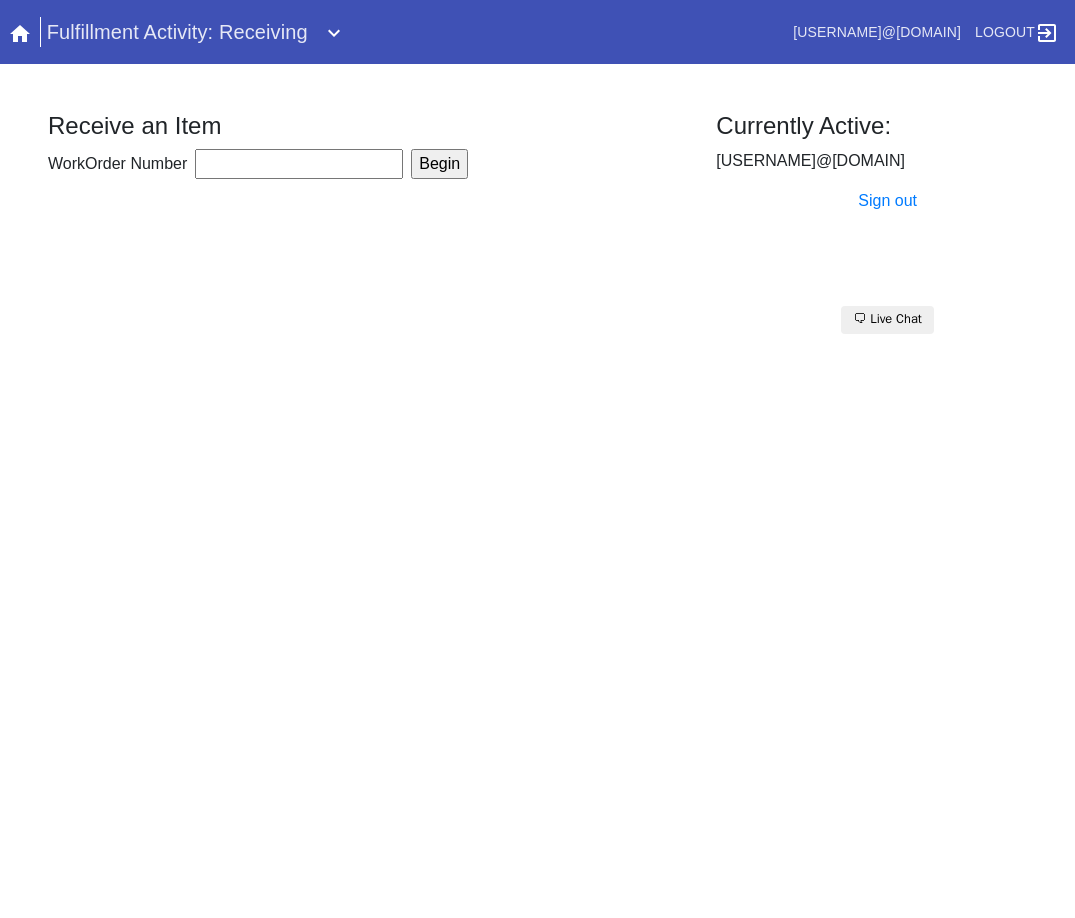 scroll, scrollTop: 0, scrollLeft: 0, axis: both 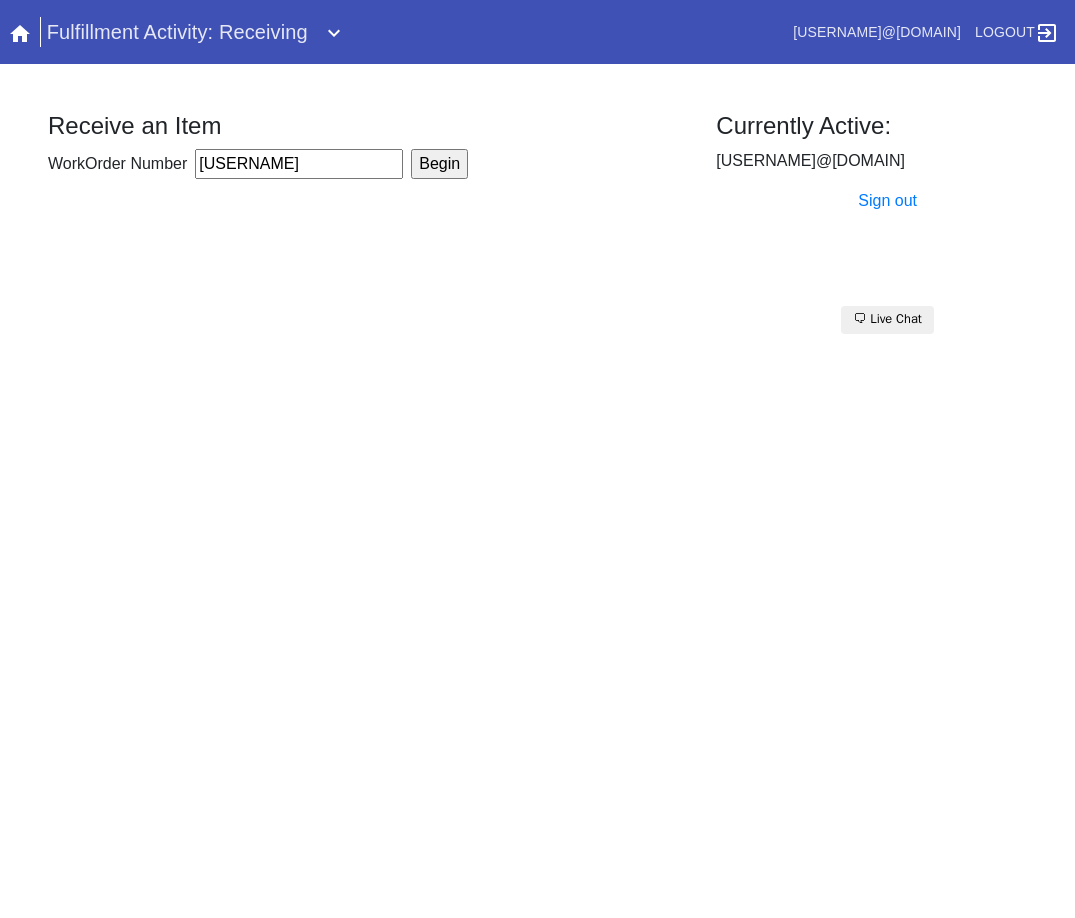 type on "[USERNAME]" 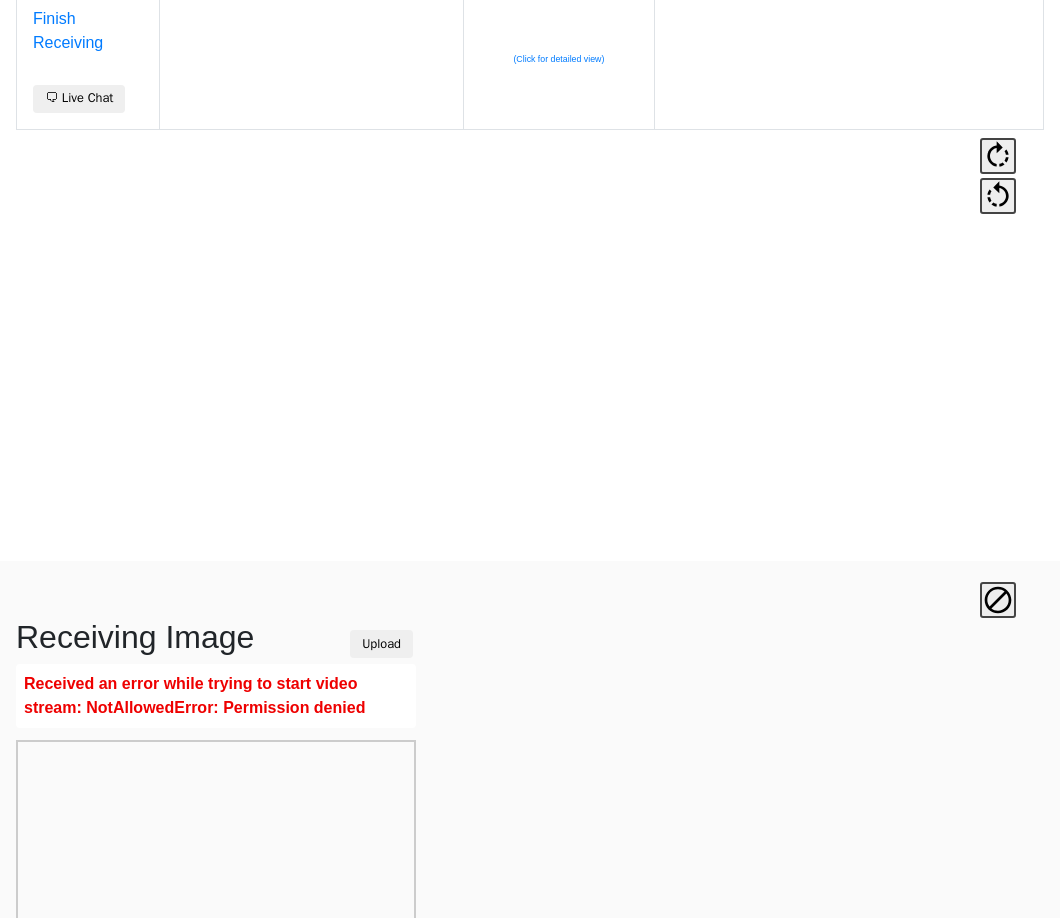 scroll, scrollTop: 473, scrollLeft: 0, axis: vertical 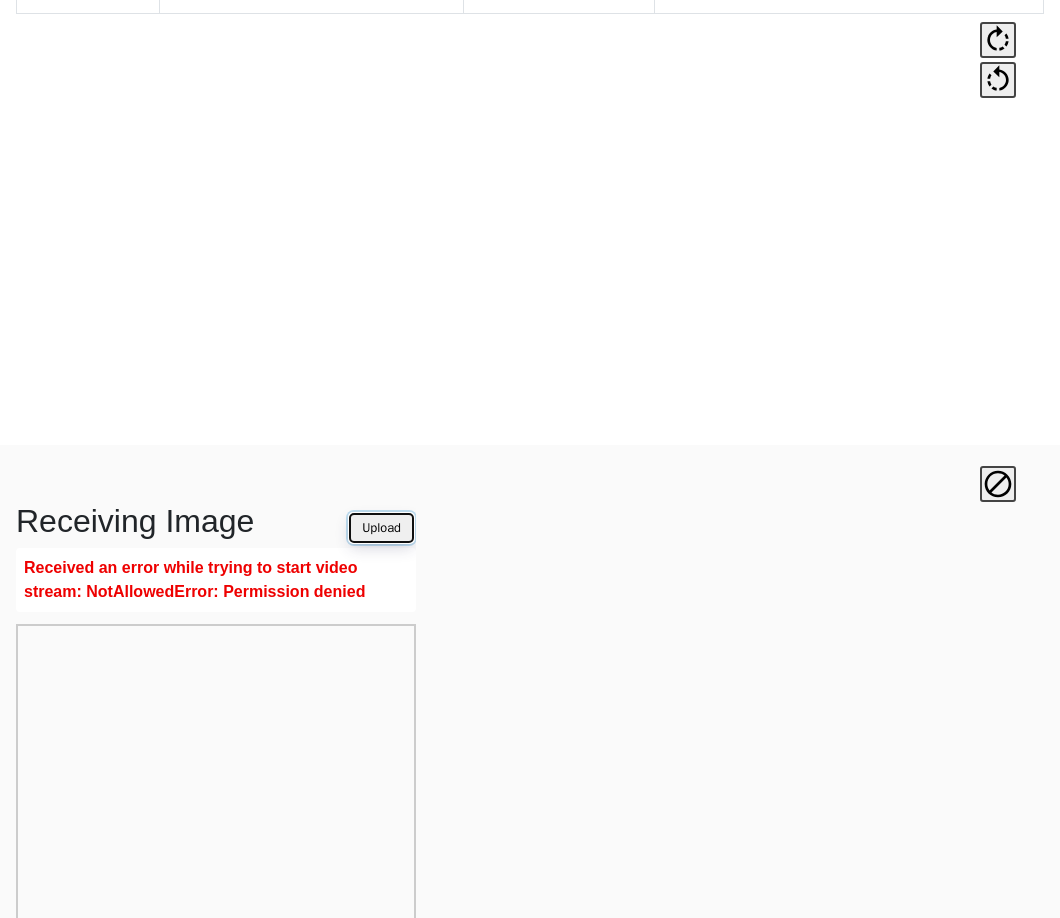 click on "Upload" at bounding box center (381, 528) 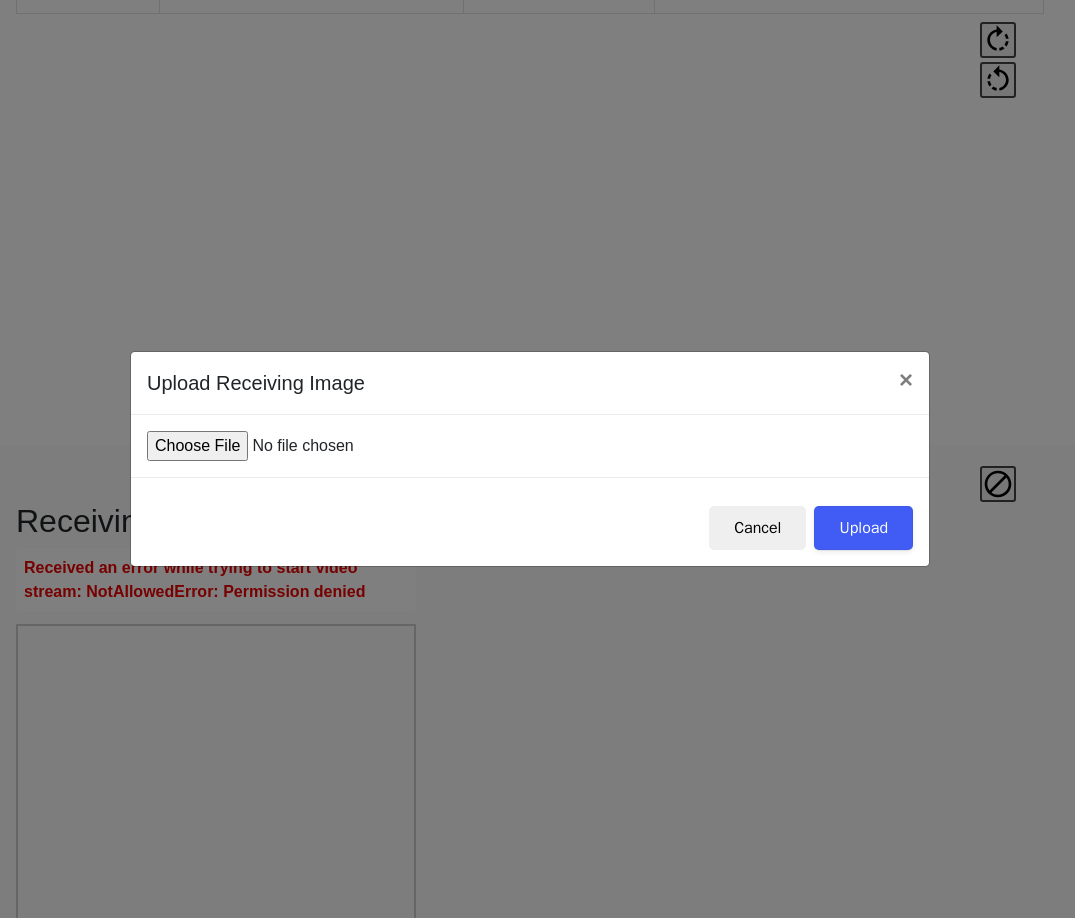 type on "C:\fakepath\IMG_0008.JPG" 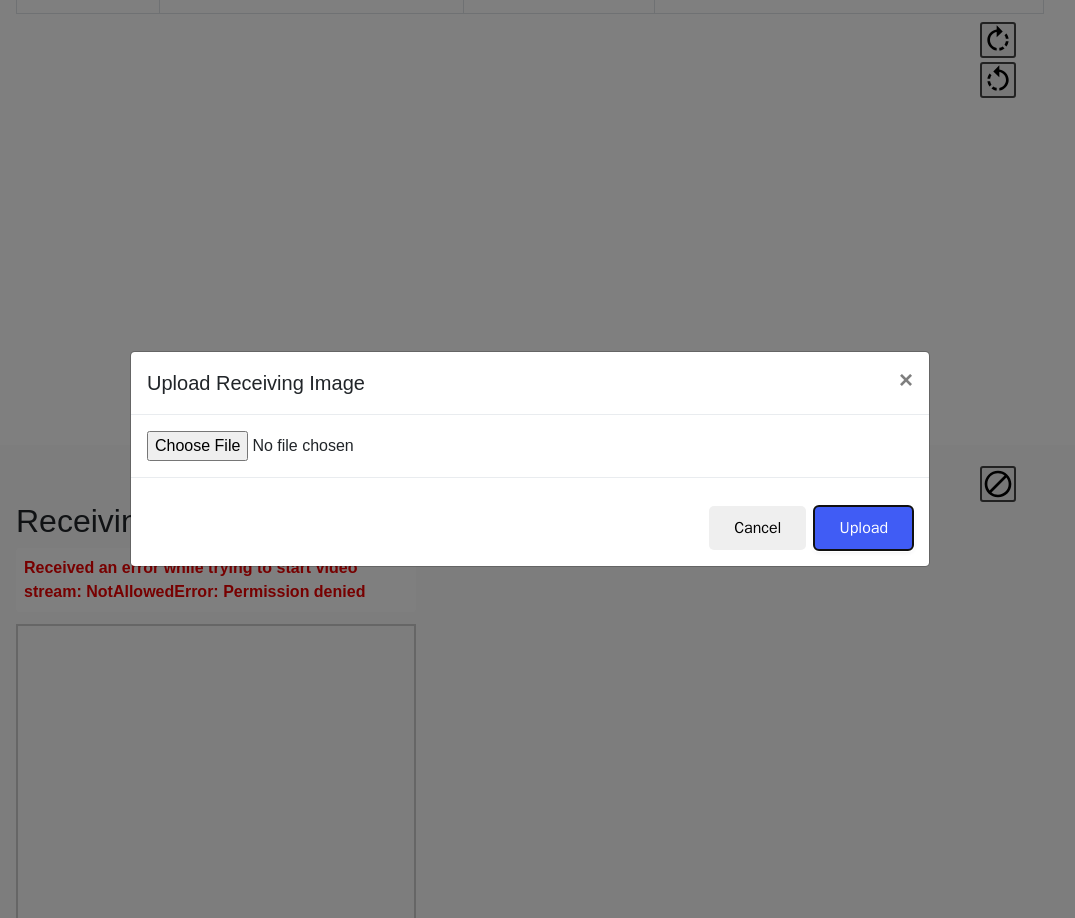 click on "Upload" at bounding box center [863, 528] 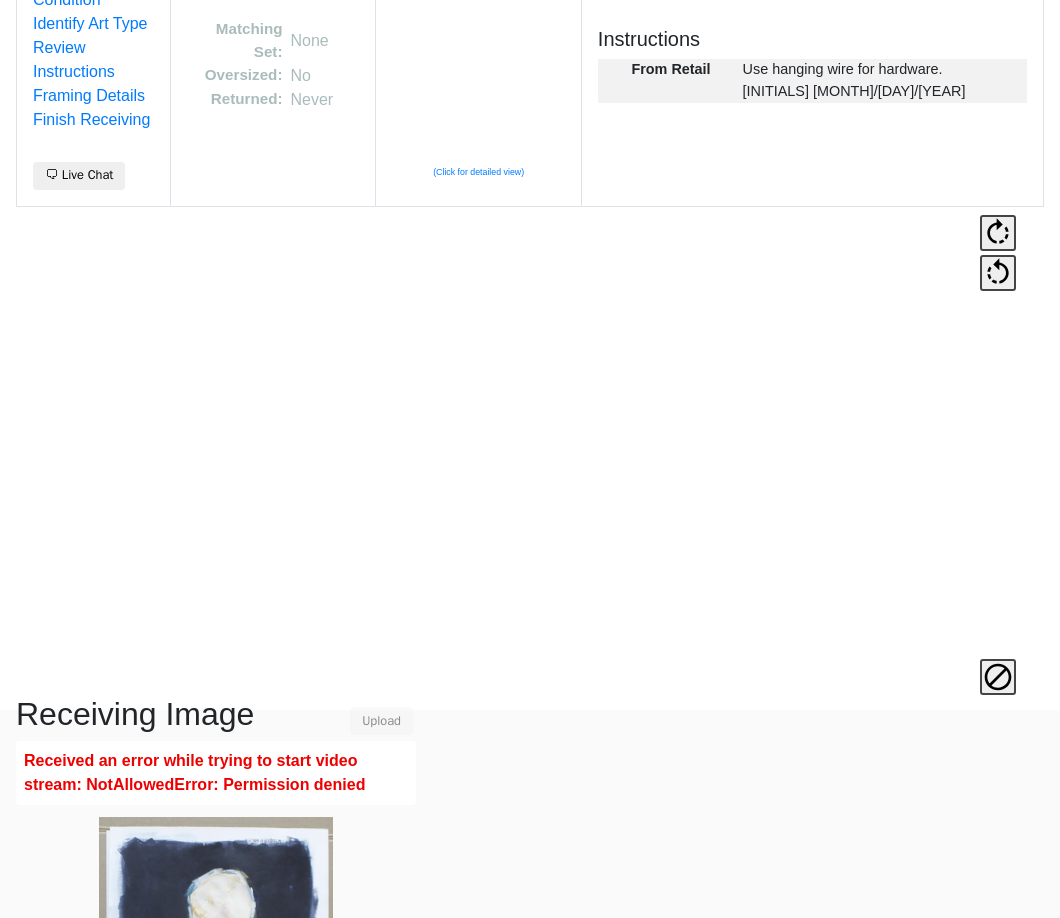 scroll, scrollTop: 473, scrollLeft: 0, axis: vertical 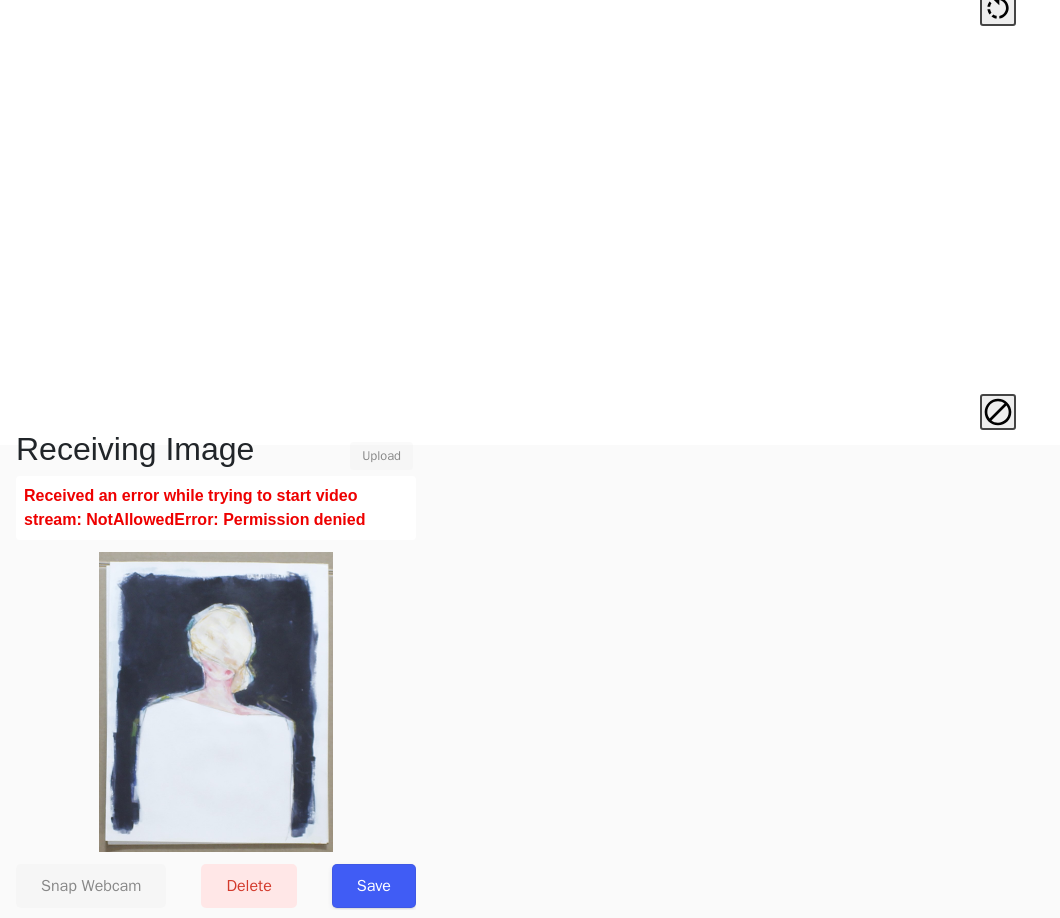 click on "Save" at bounding box center [374, 886] 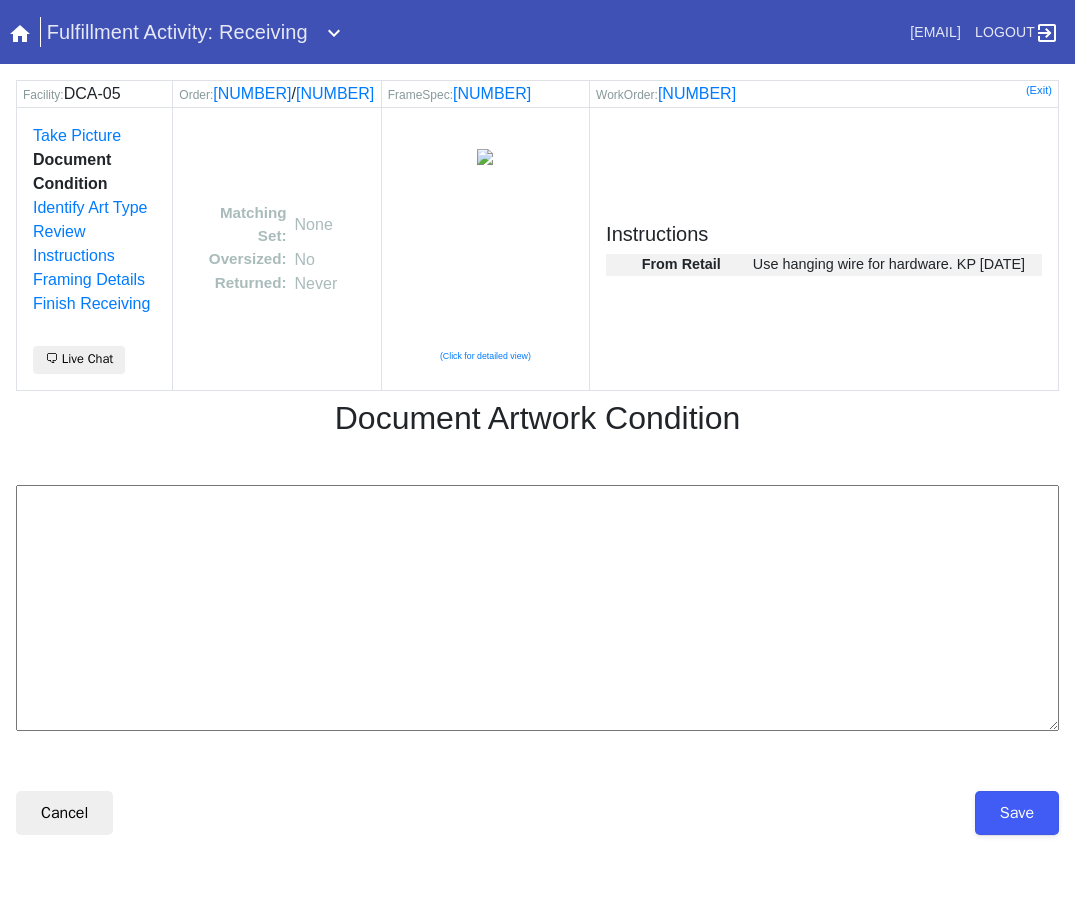 scroll, scrollTop: 0, scrollLeft: 0, axis: both 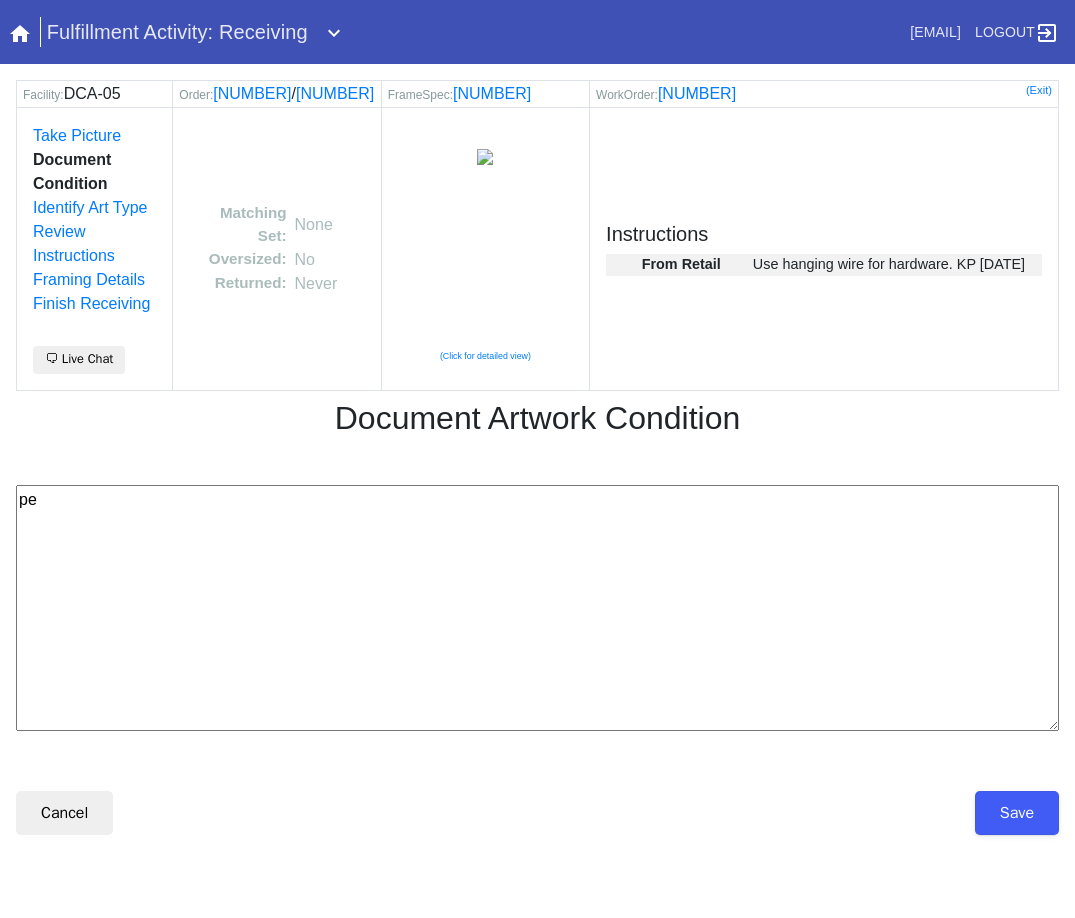 type on "p" 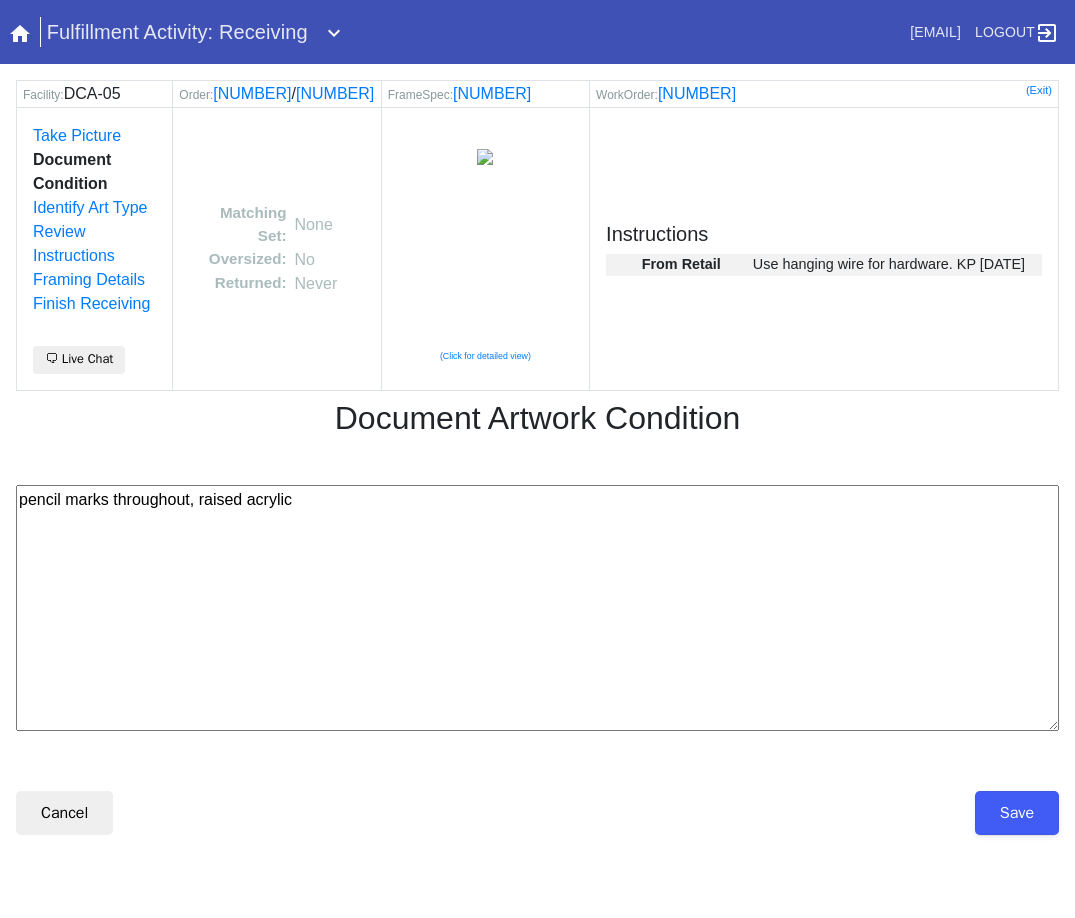 type on "pencil marks throughout, raised acrylic" 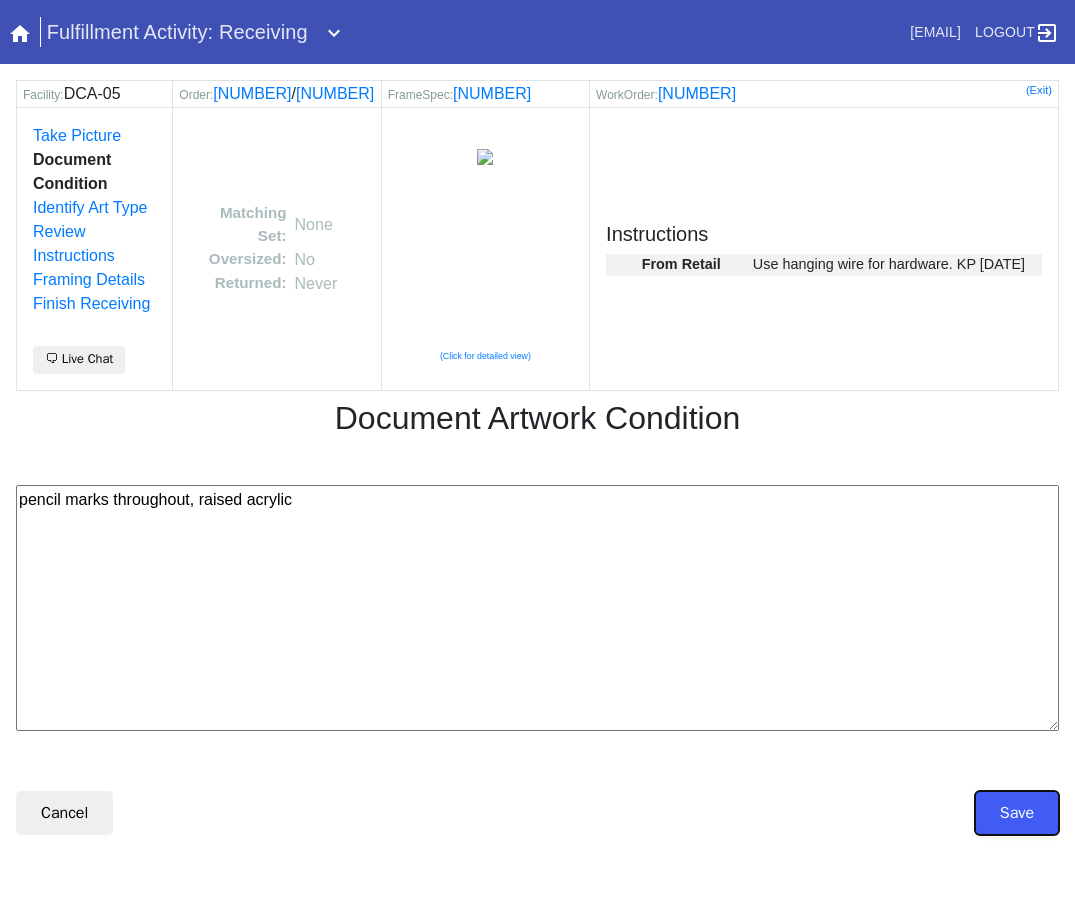 click on "Save" at bounding box center [1017, 813] 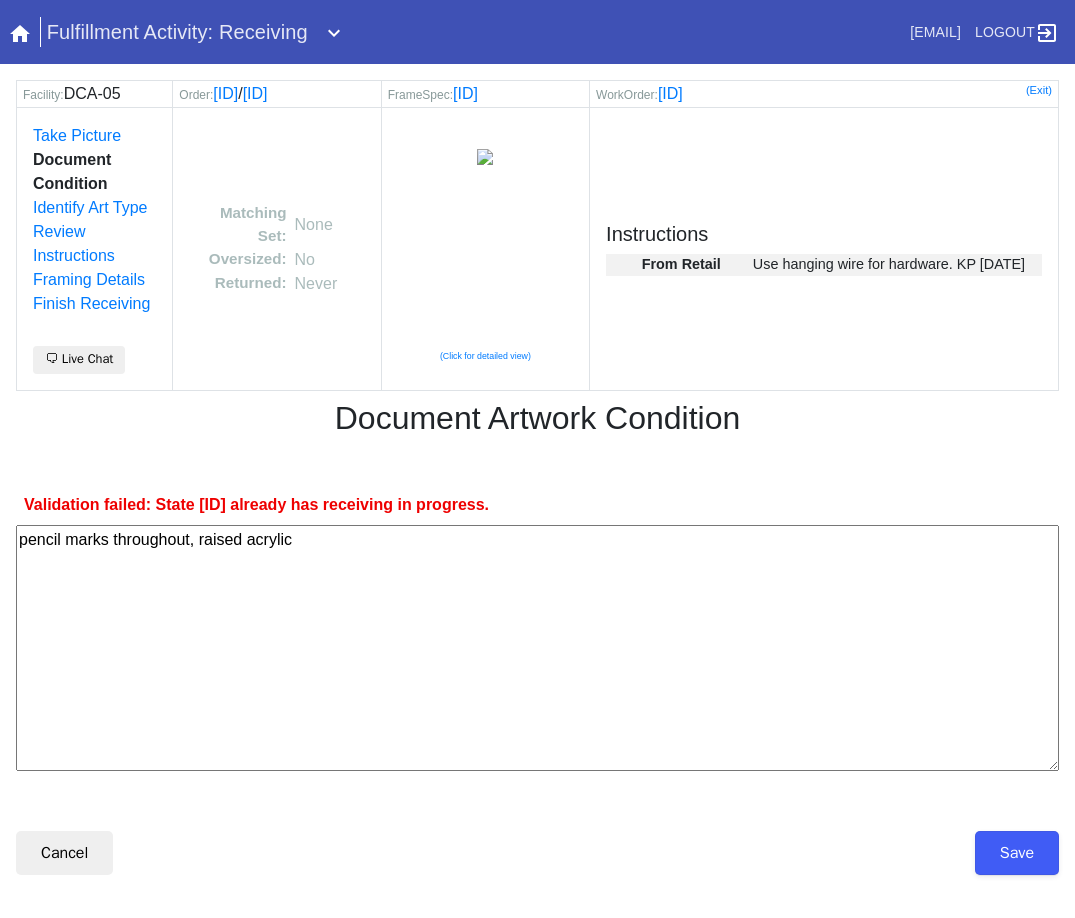 scroll, scrollTop: 0, scrollLeft: 0, axis: both 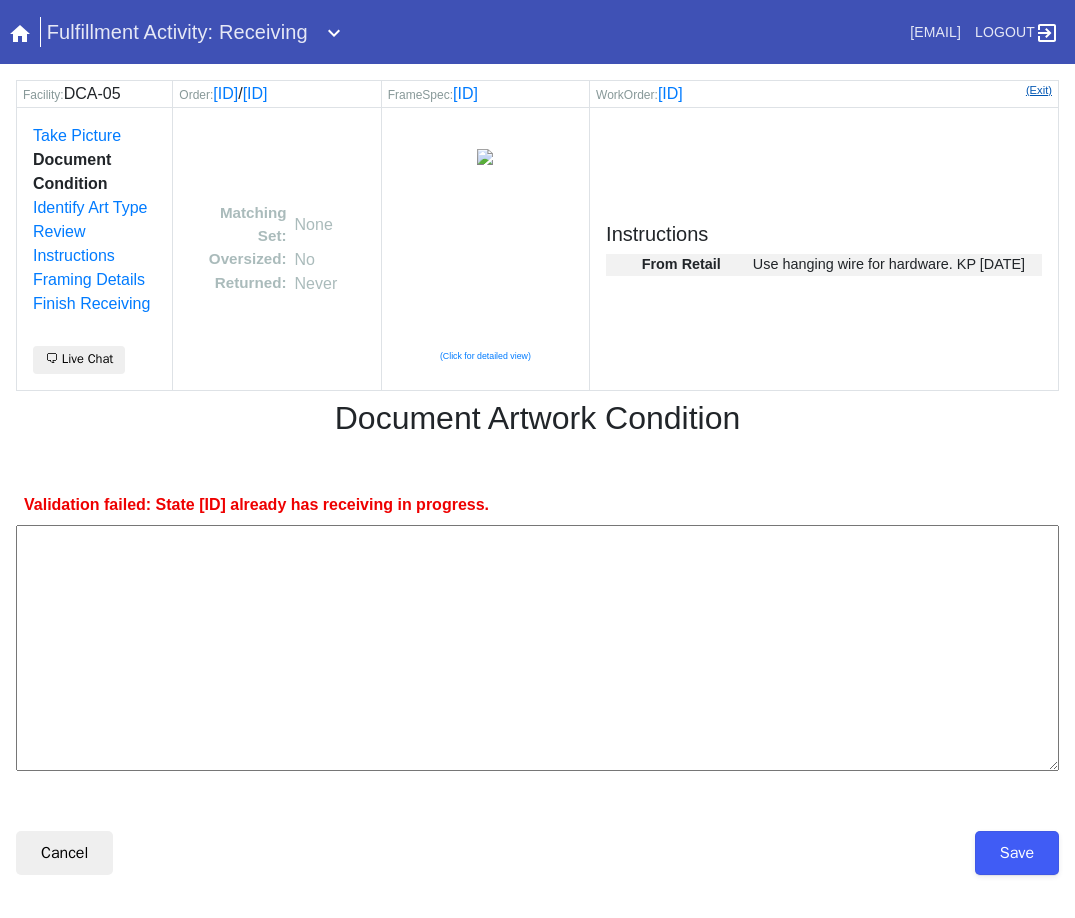 type 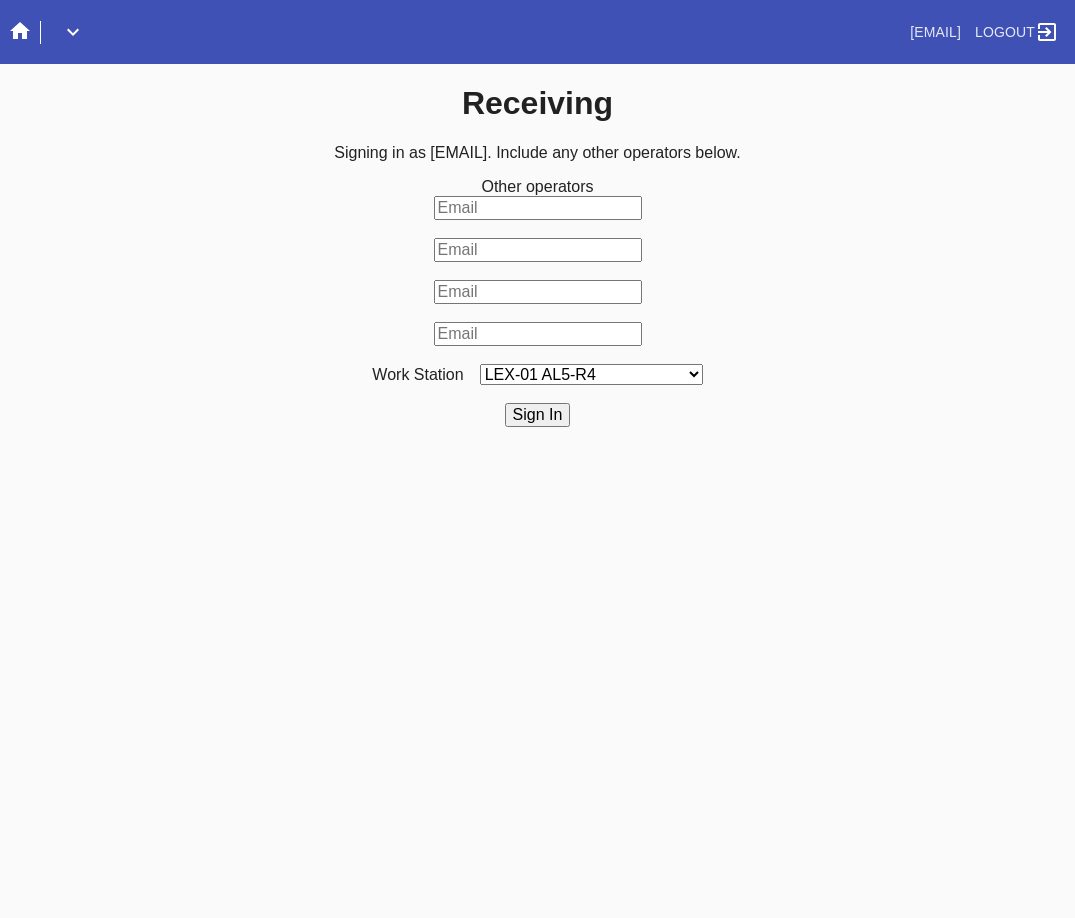 scroll, scrollTop: 0, scrollLeft: 0, axis: both 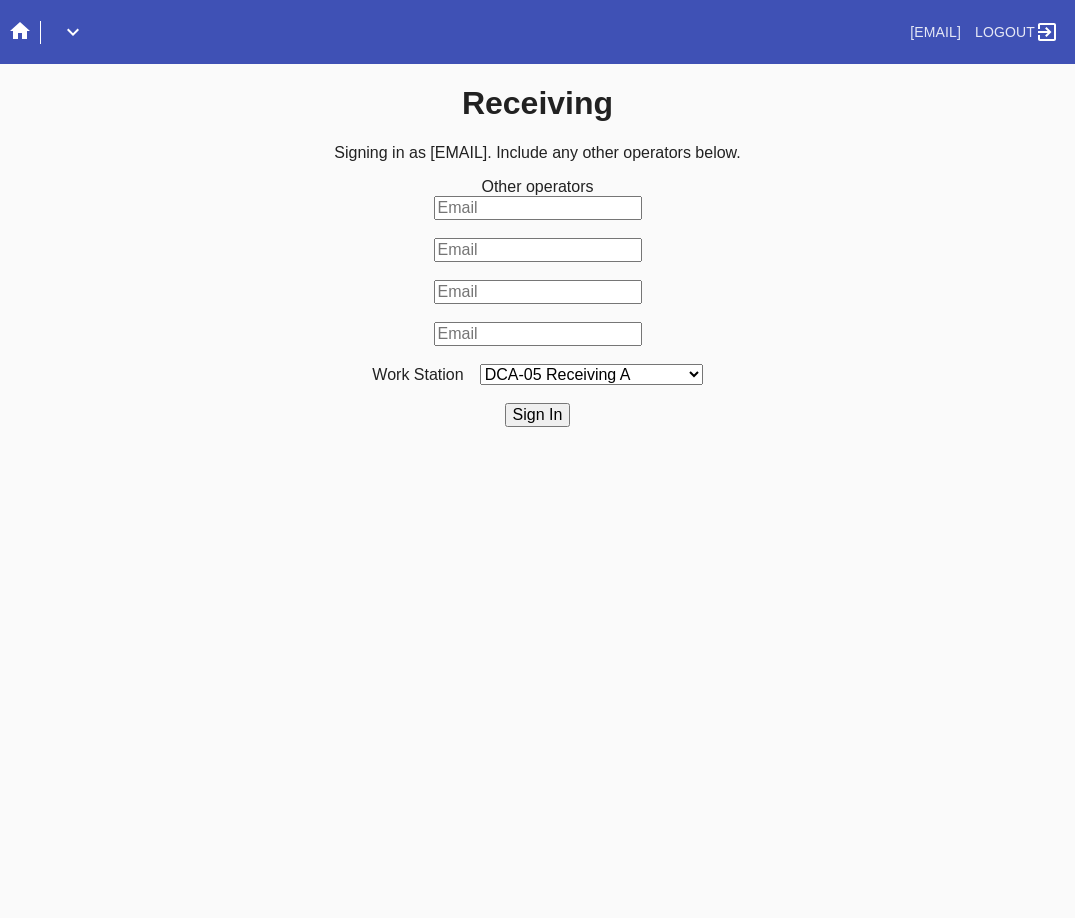 click on "LEX-01 AL5-R4
LEX-01 AL1-R1
LEX-01 AL5-R2
DCA-05 Receiving O
LEX-01 AL5-R5
LAS-01 Art Cell 4 - R1
LEX-01 AL1-R2
LEX-01 AL1-R3
LEX-01 AL5-R3
LEX-01 AL5-R6
LEX-01 AL1-R4
LEX-01 AC1-R1
LAS-01 Art Cell 1 - R1
LEX-01 AL4-R1
LEX-01 AC2-R1
DCA-05 Receiving Specialty
LEX-01 AL4-R2
LEX-01 AC3-R1
LAS-01 Art Cell 5 - R1
LEX-01 AC4-R1
LAS-01 Art Cell 2 - R1
LAS-01 Art Cell 6 - R1
LAS-01 Art Cell 8 - R1
LEX-01 AL2-R1
LAS-01 Art Cell 3 - R1
DCA-05 Receiving A
DCA-05 Receiving B
DCA-05 Receiving C
DCA-05 Receiving D
LEX-01 AL2-R2
DCA-05 Receiving E
DCA-05 Receiving F
DCA-05 Receiving G
DCA-05 Receiving H
LAS-01 Art Cell 7 - R1
LEX-01 AL3-R1
LEX-01 AL3-R2
LEX-01 AL3-R3
LEX-01 AL3-R4
LEX-01 AL5-R1" at bounding box center (591, 374) 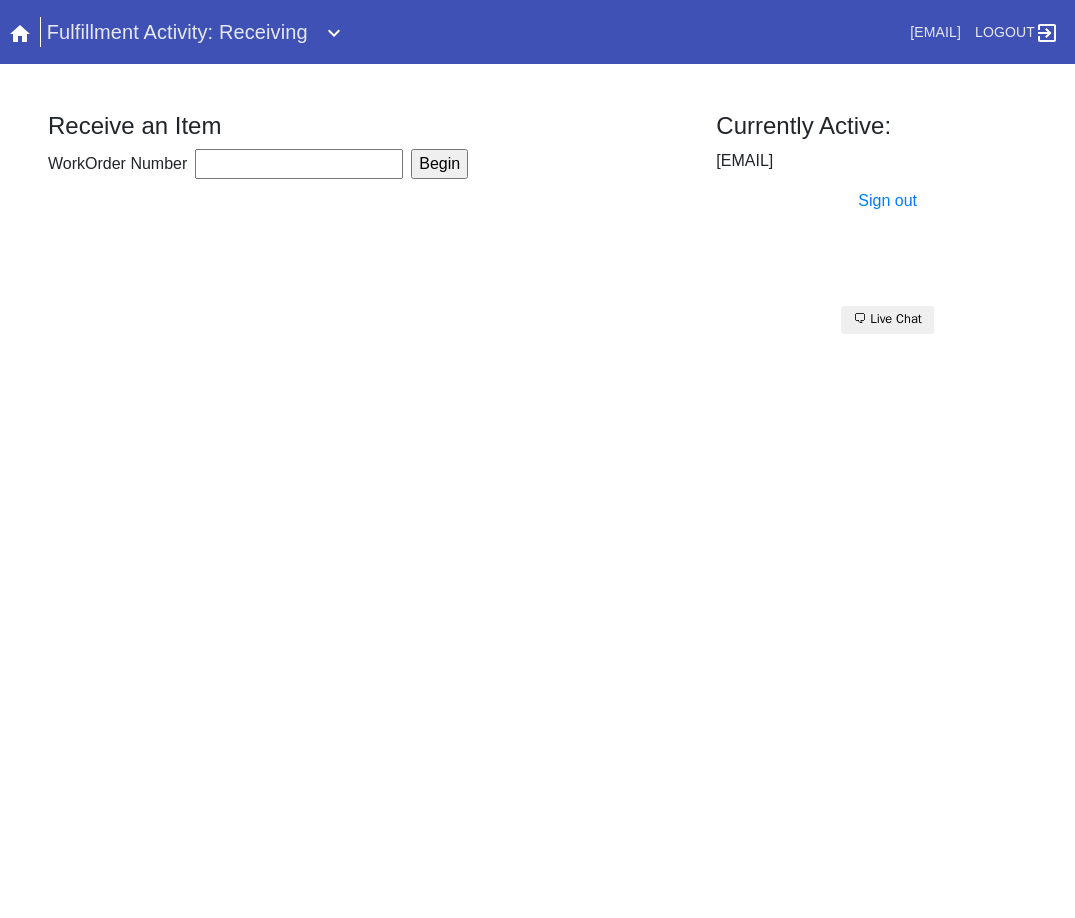 scroll, scrollTop: 0, scrollLeft: 0, axis: both 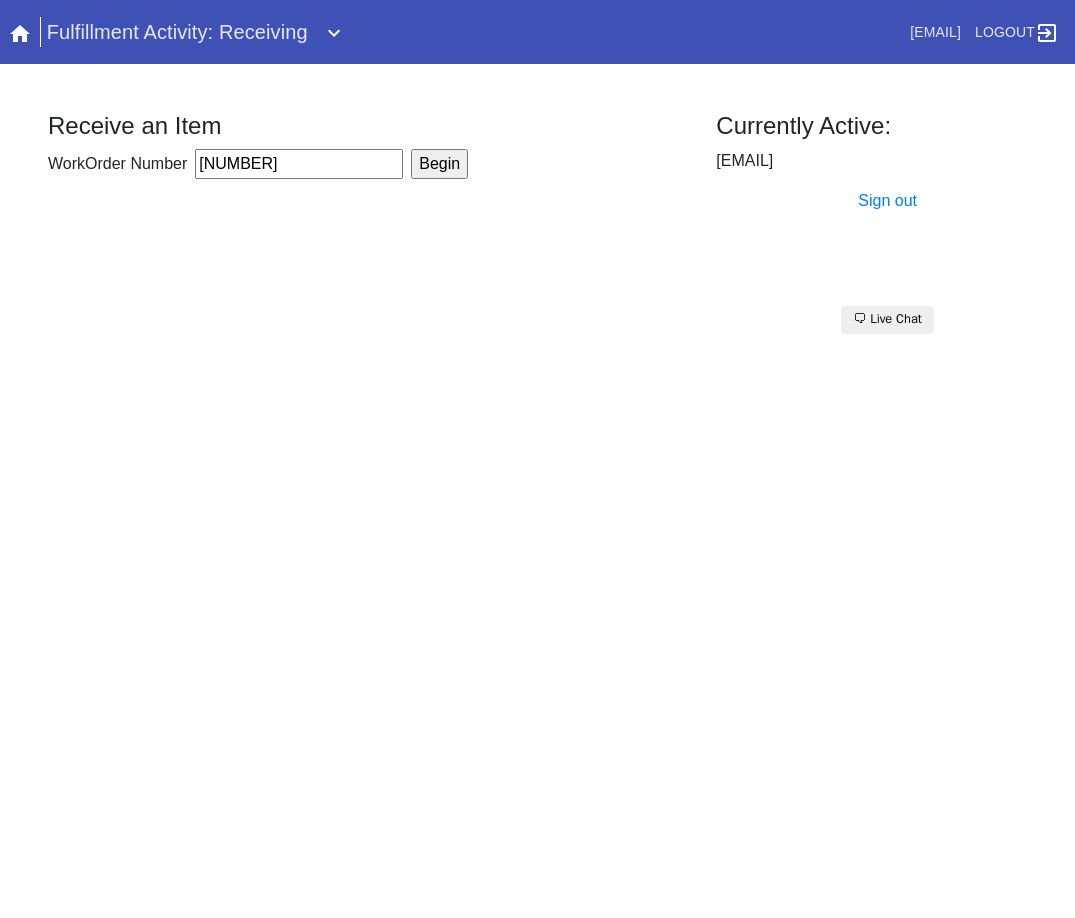 type on "[NUMBER]" 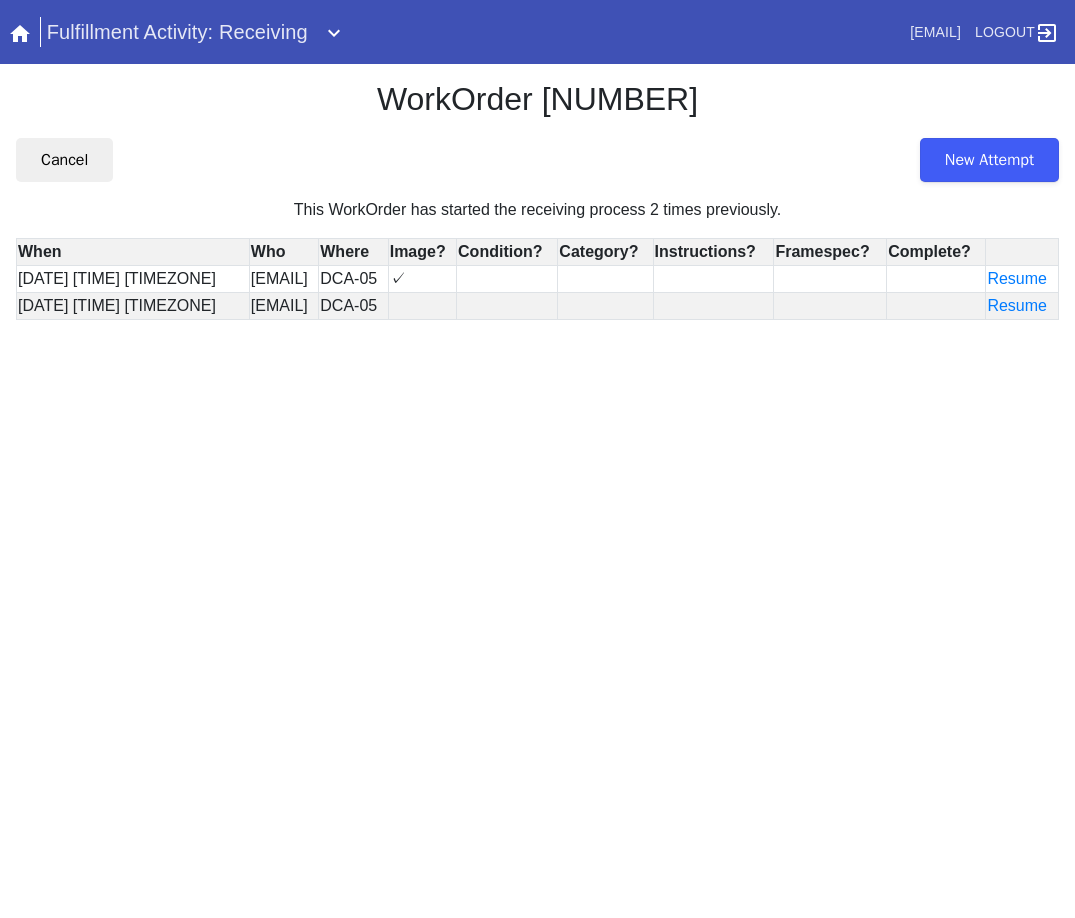 scroll, scrollTop: 0, scrollLeft: 0, axis: both 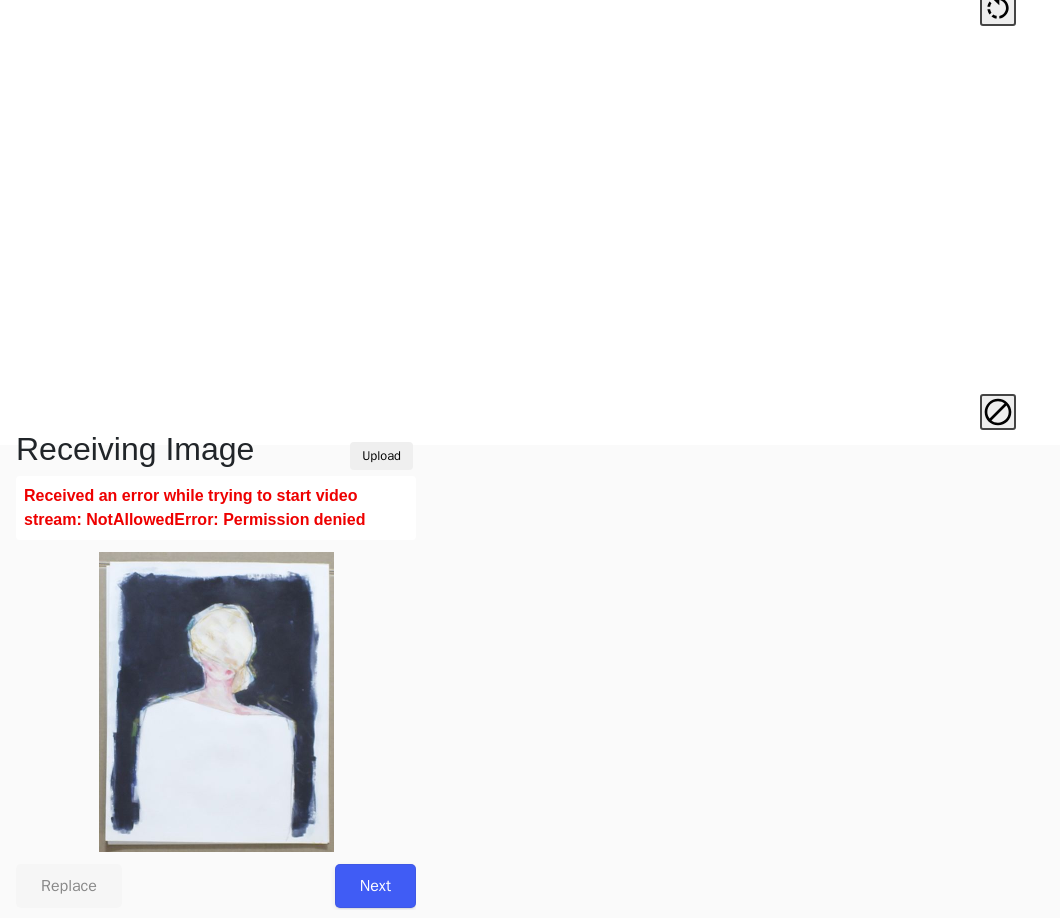 click on "Next" at bounding box center (375, 886) 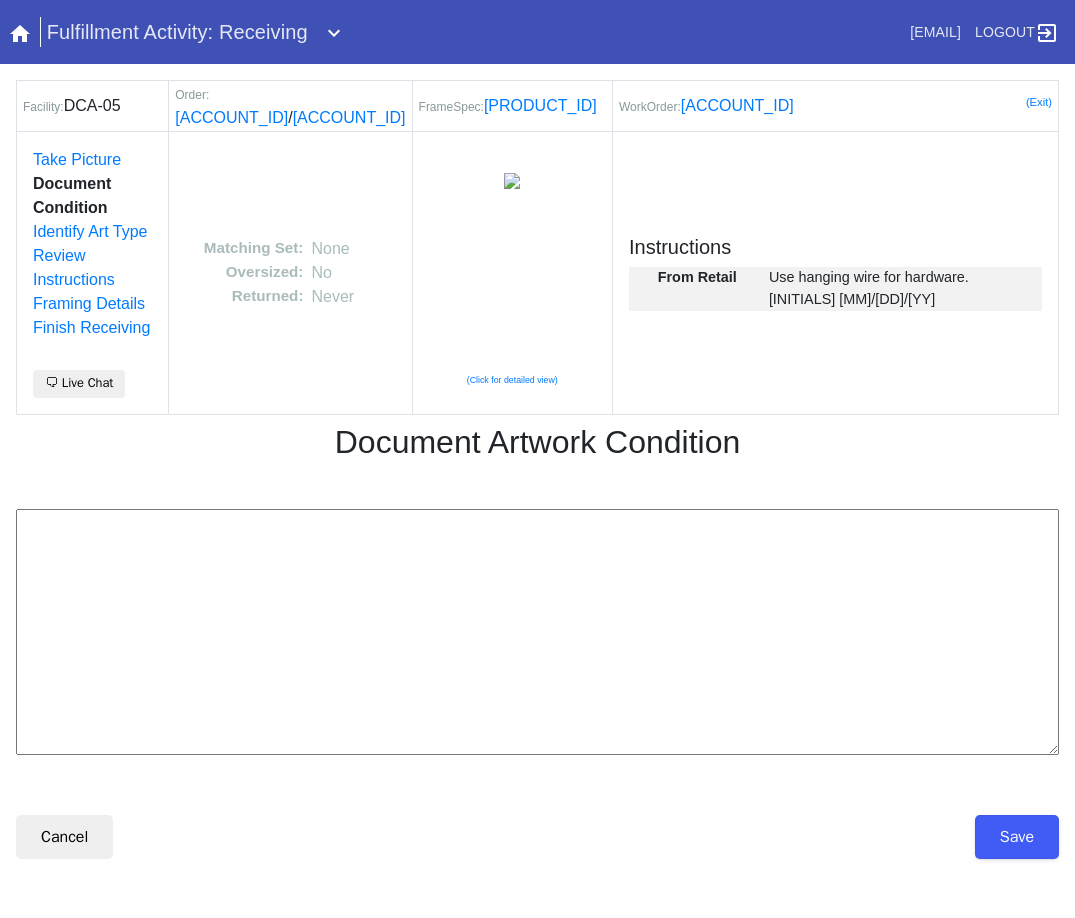 scroll, scrollTop: 0, scrollLeft: 0, axis: both 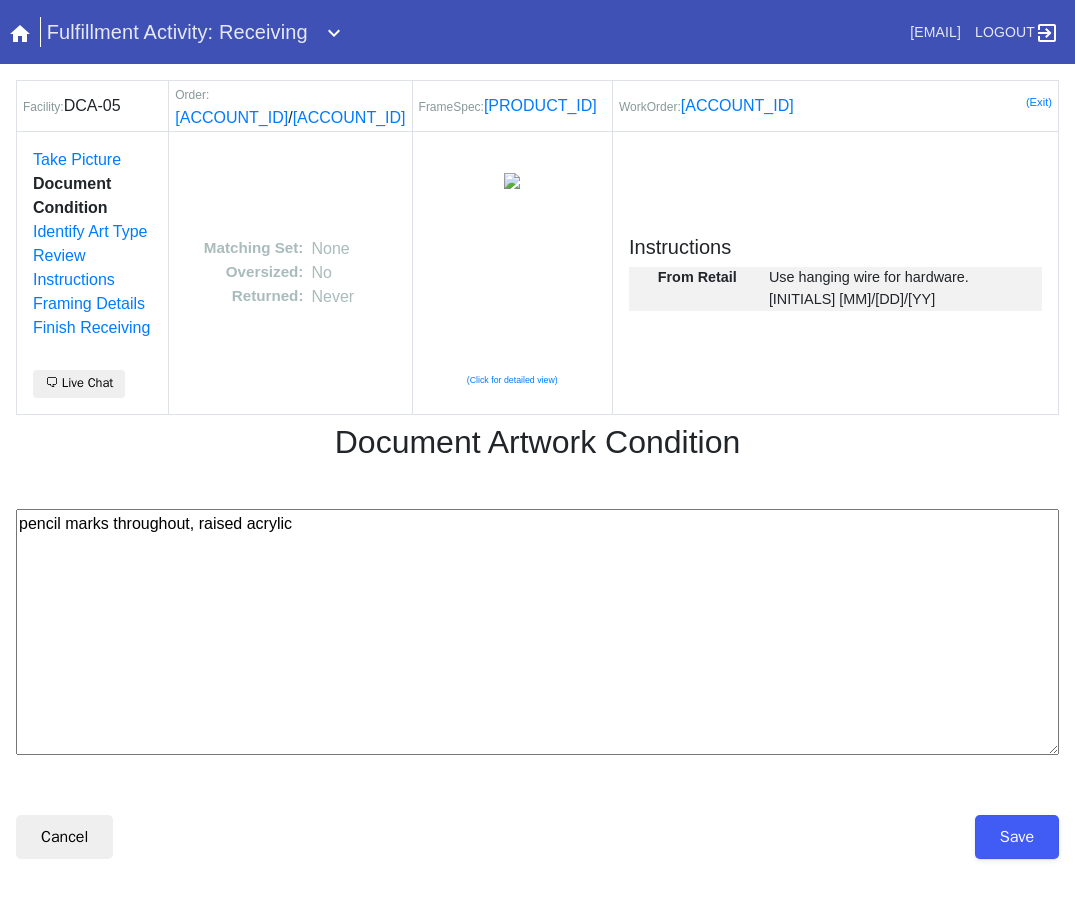 type on "pencil marks throughout, raised acrylic" 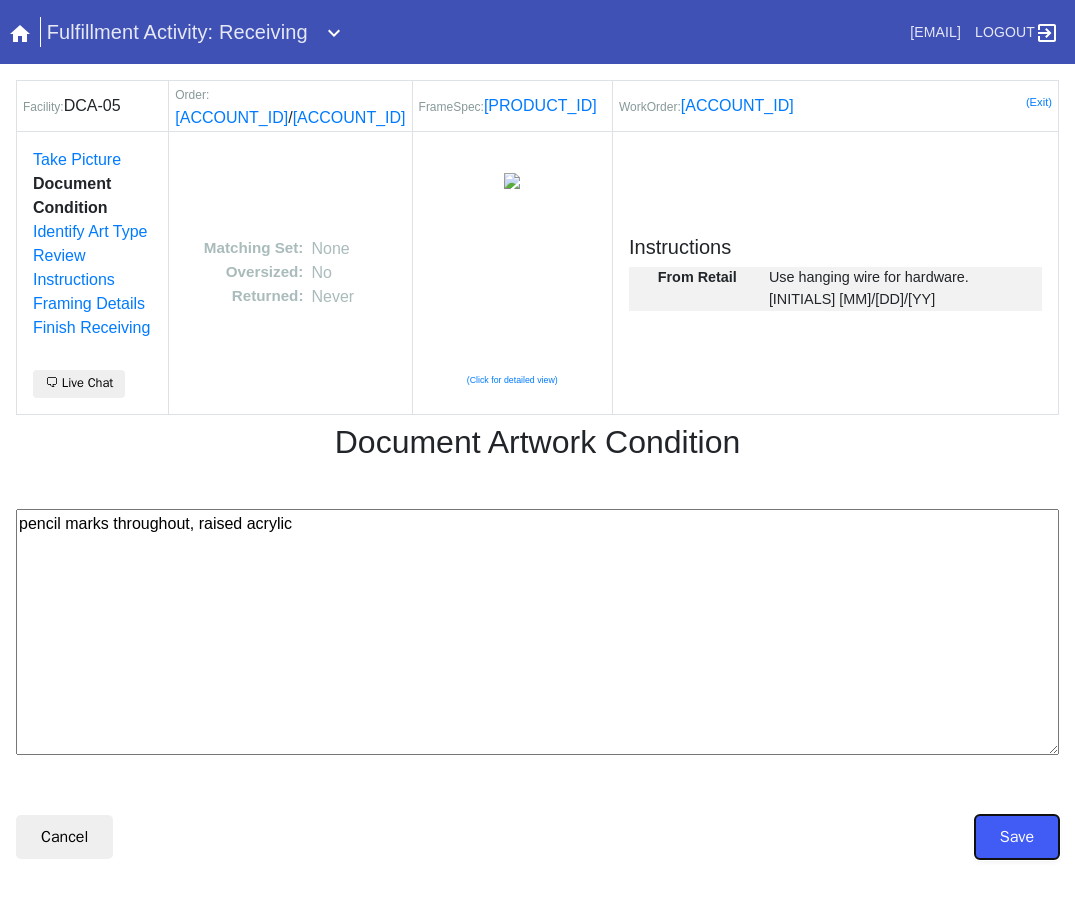 click on "Save" at bounding box center (1017, 837) 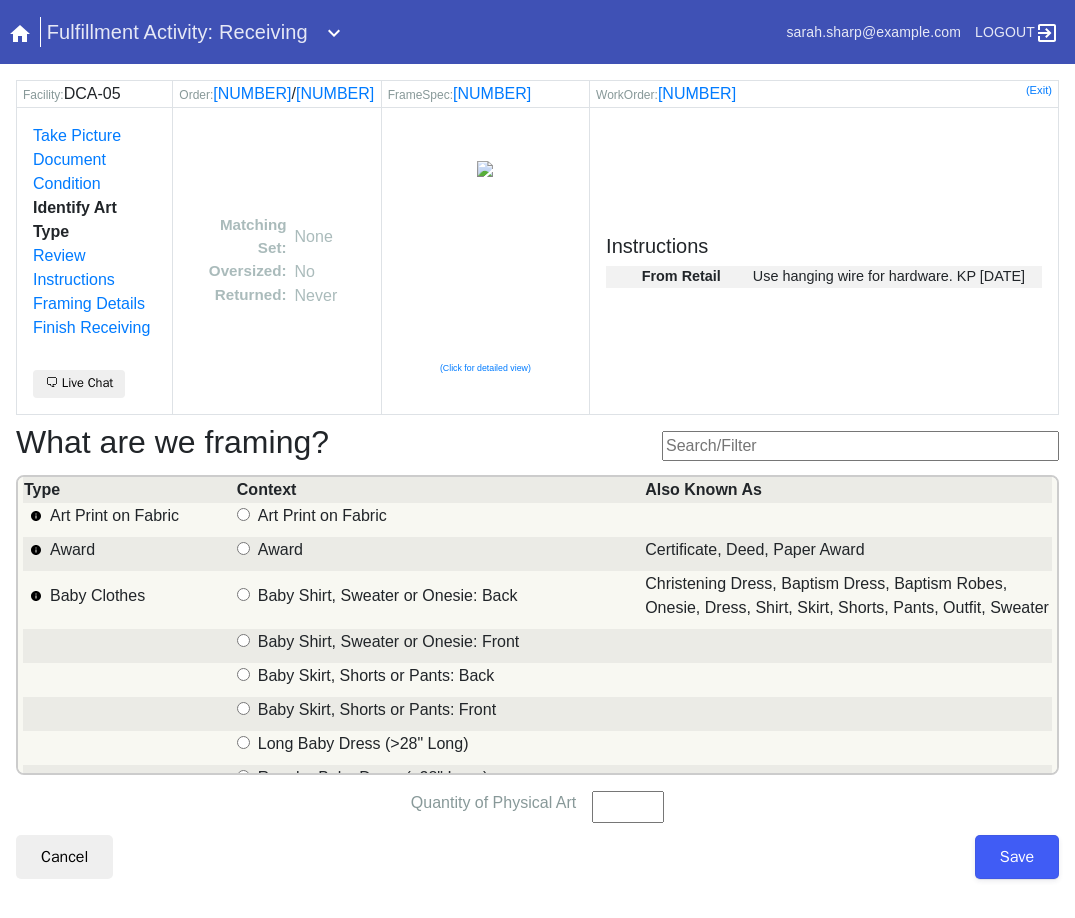 scroll, scrollTop: 0, scrollLeft: 0, axis: both 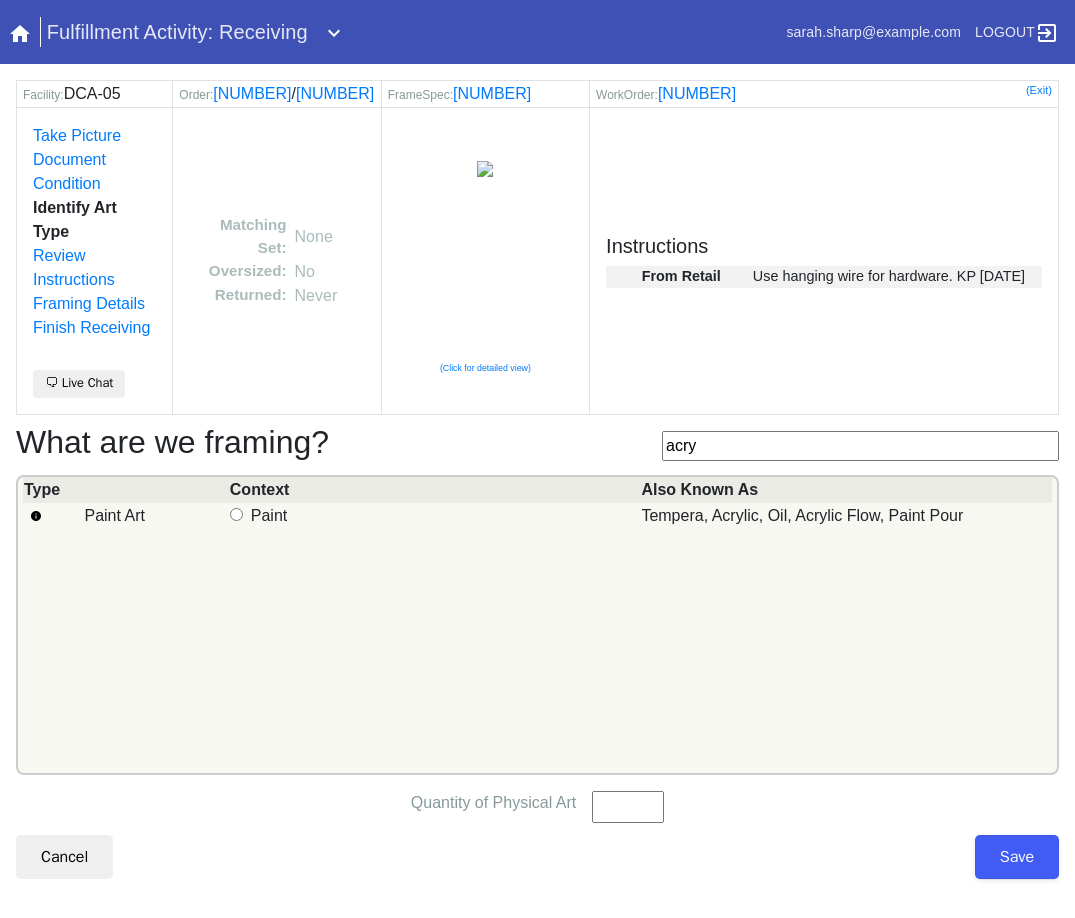type on "acry" 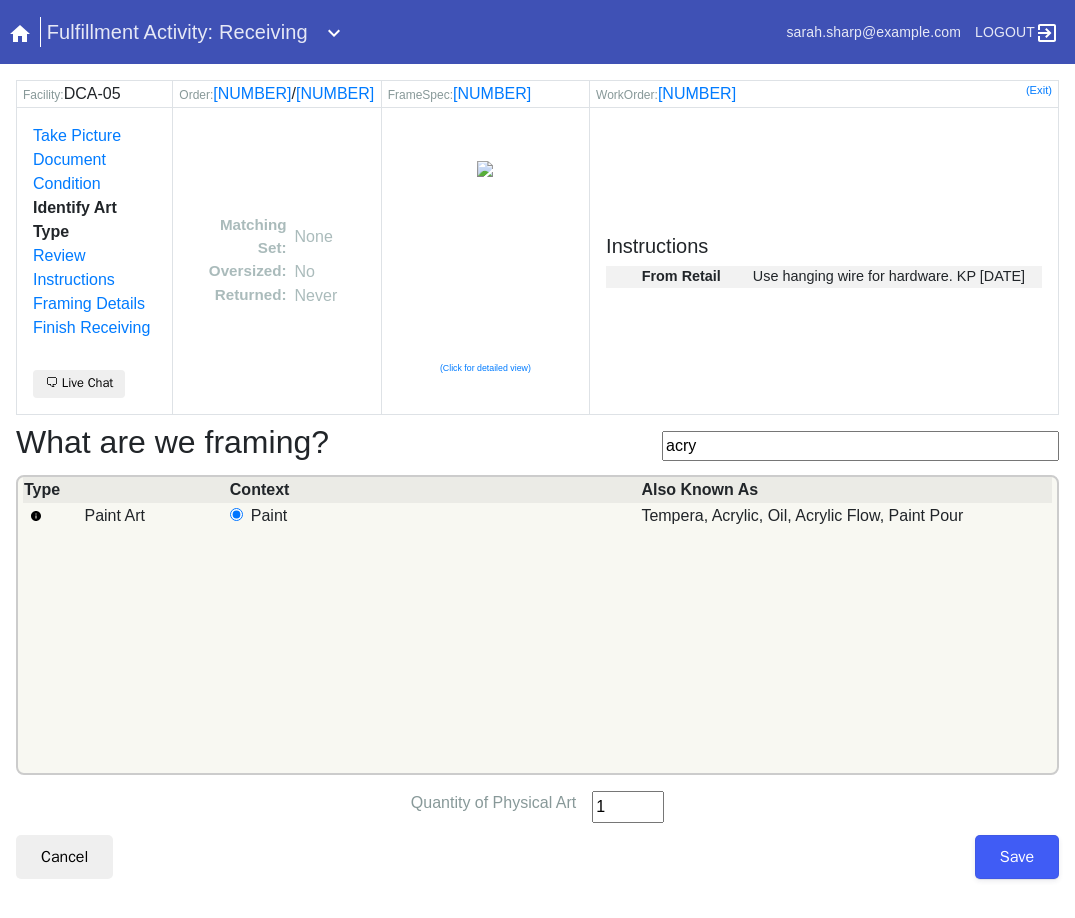 type on "1" 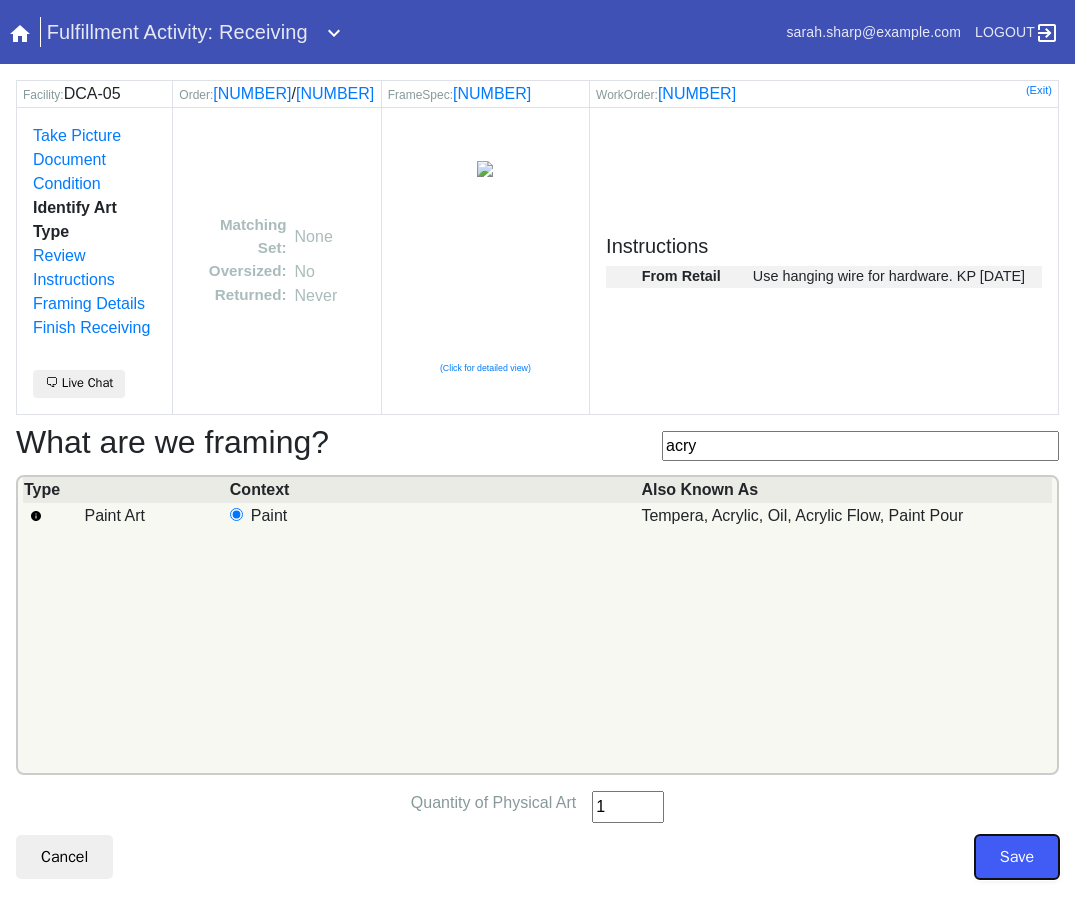 click on "Save" at bounding box center [1017, 857] 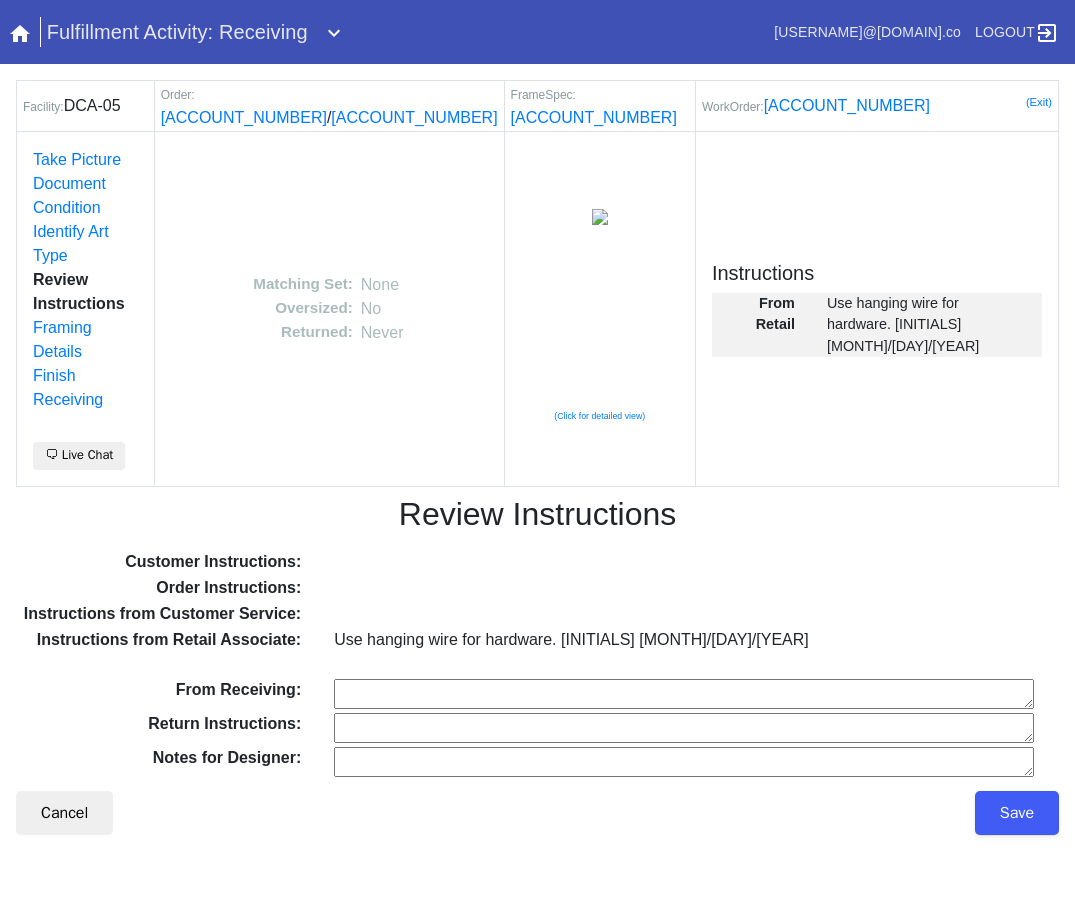 scroll, scrollTop: 0, scrollLeft: 0, axis: both 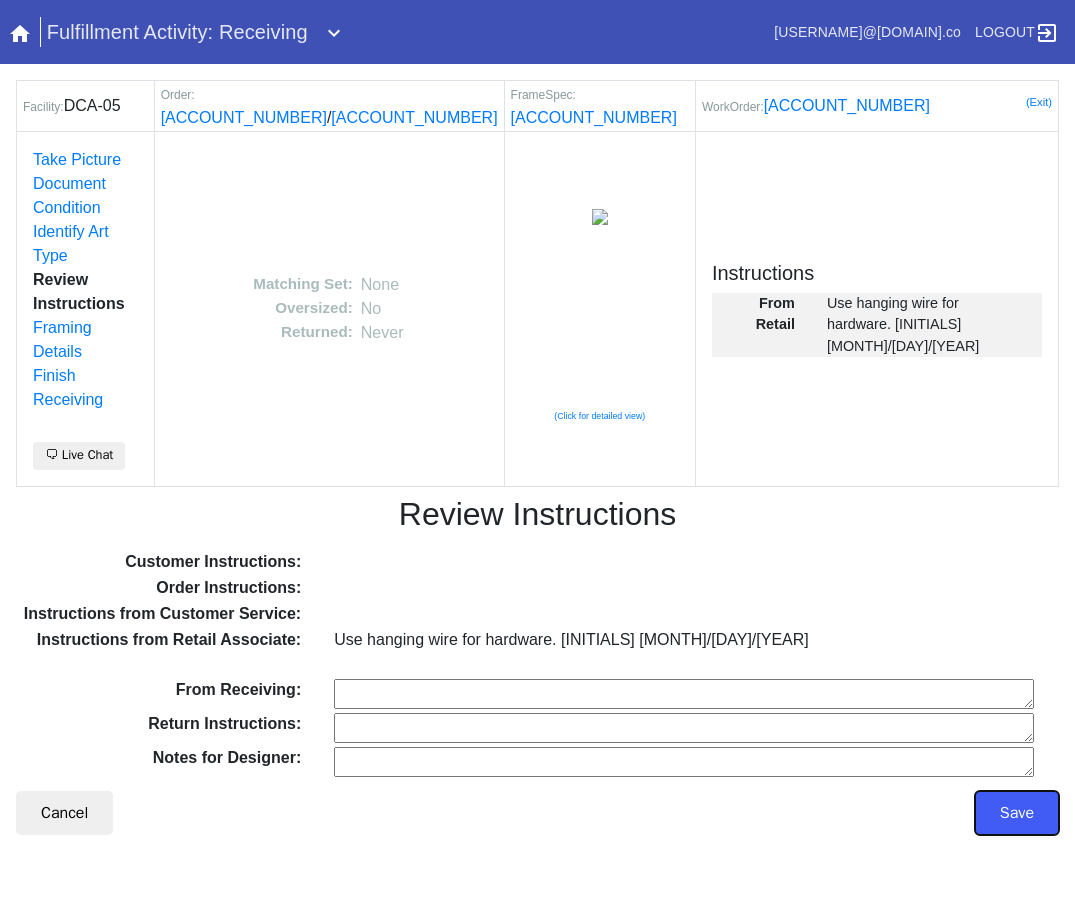 click on "Save" at bounding box center [1017, 813] 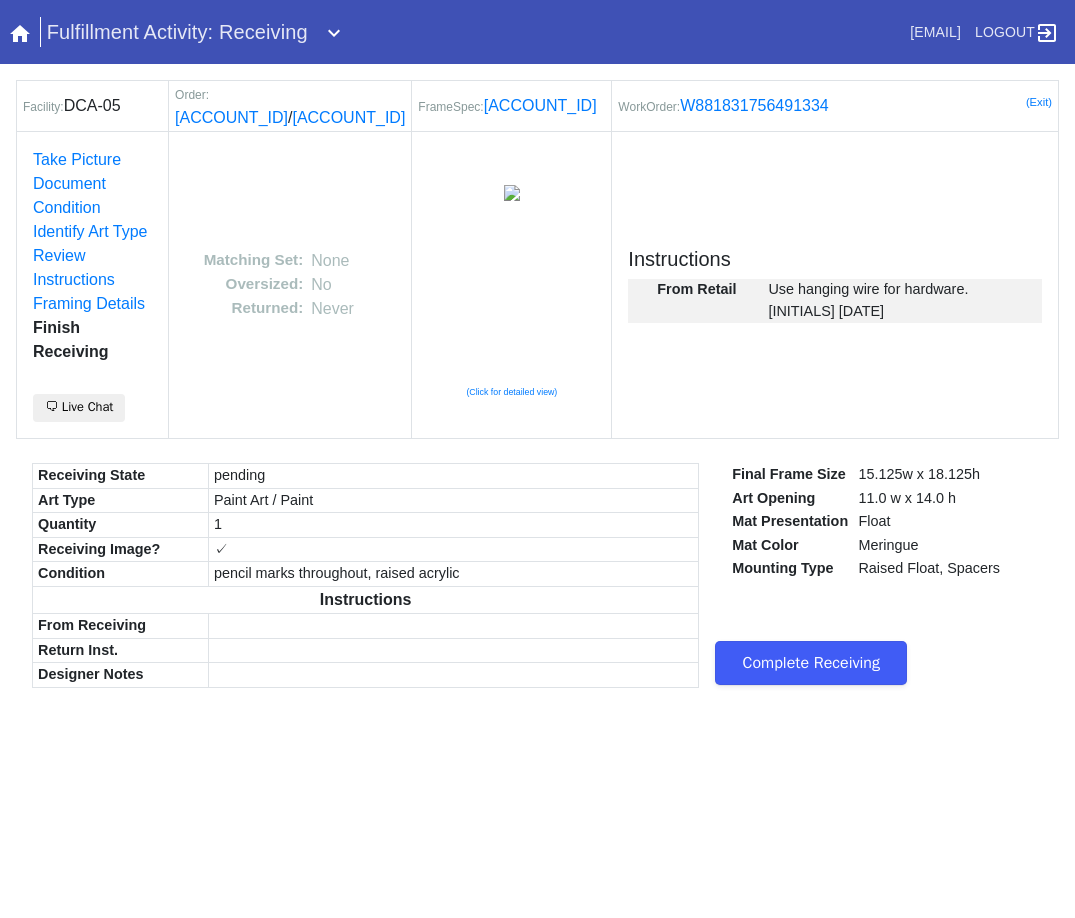 scroll, scrollTop: 0, scrollLeft: 0, axis: both 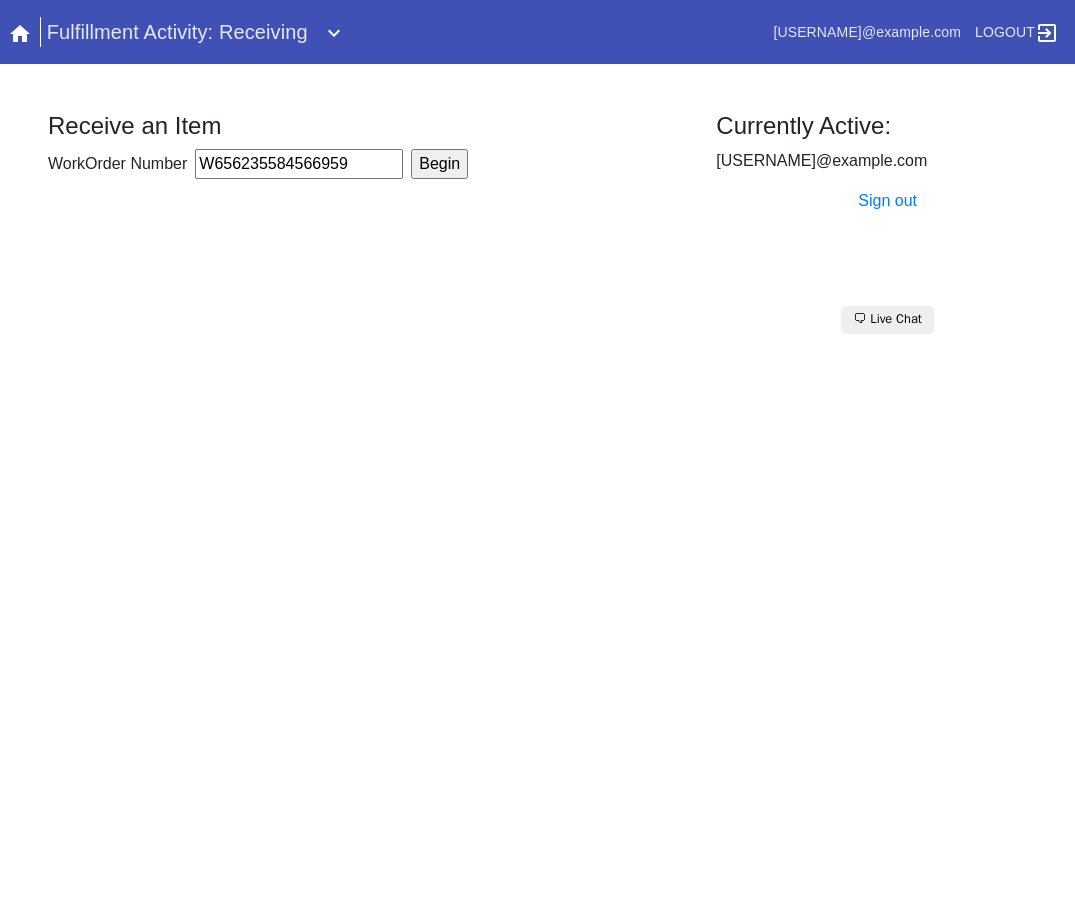 type on "W656235584566959" 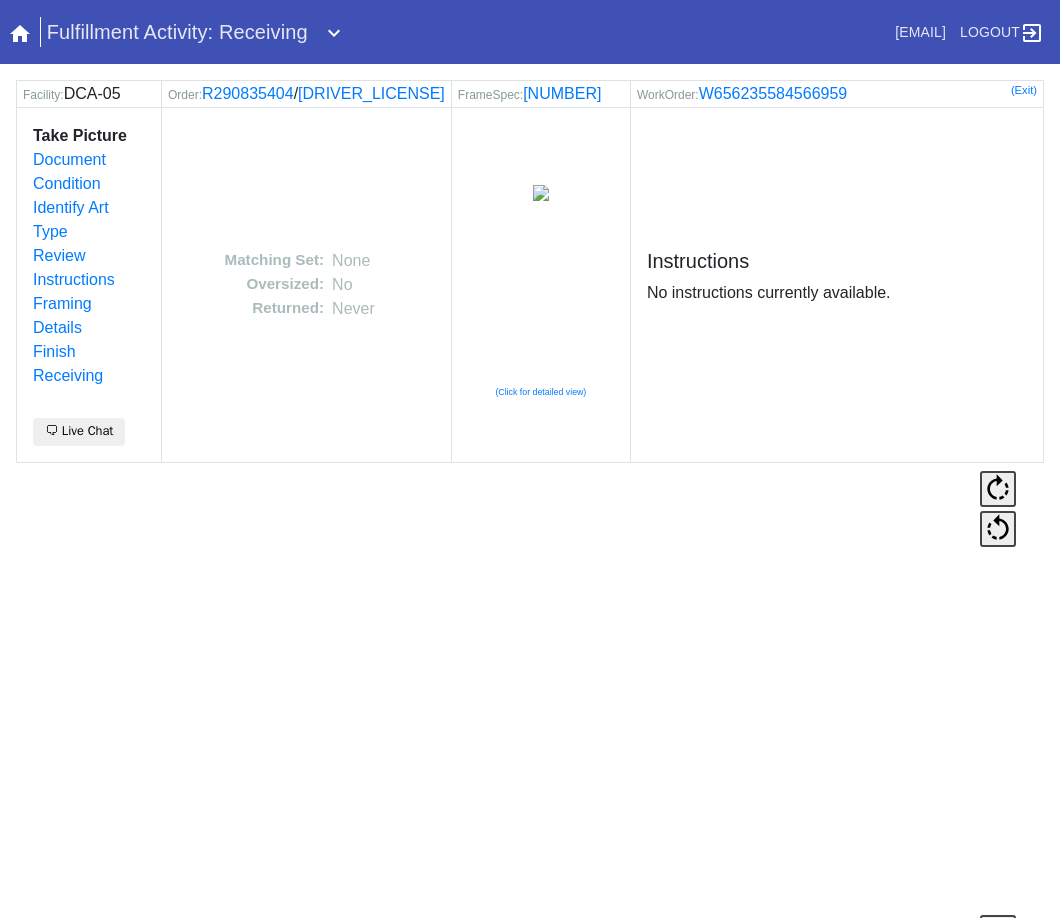 scroll, scrollTop: 473, scrollLeft: 0, axis: vertical 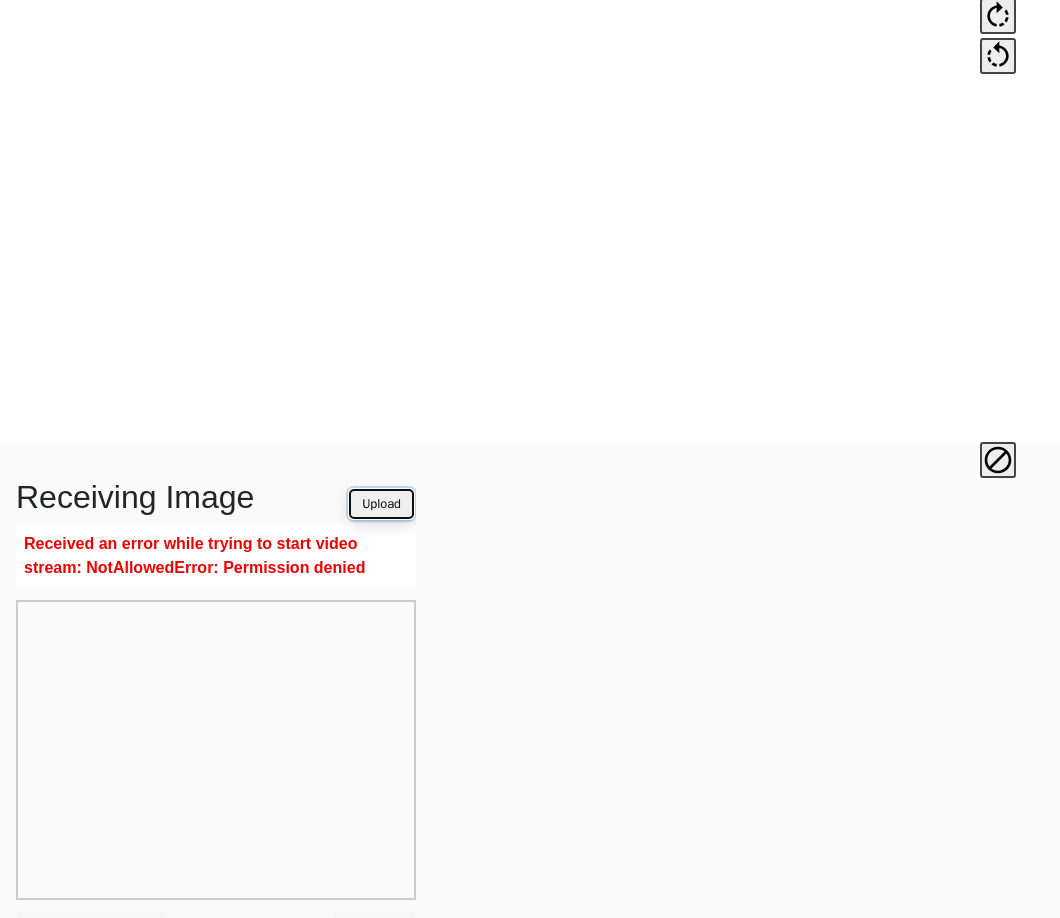 click on "Upload" at bounding box center [381, 504] 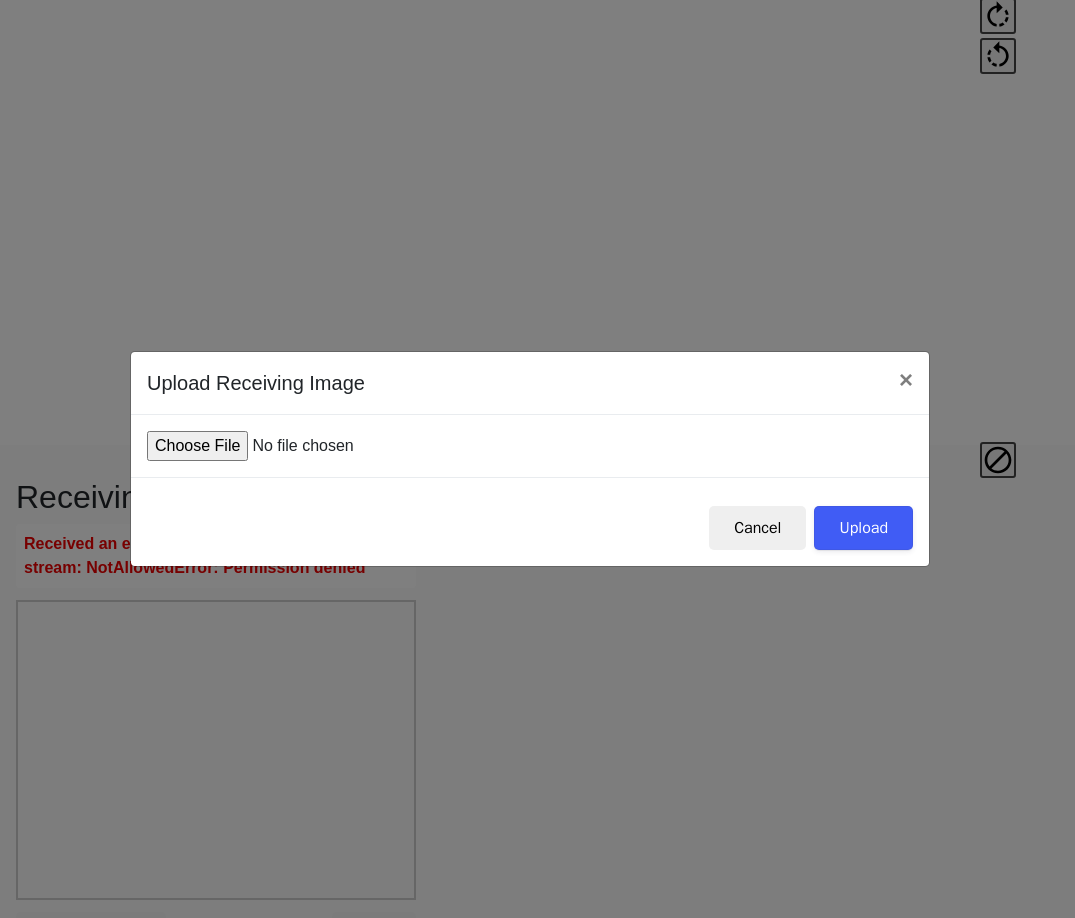 type on "C:\fakepath\IMG_0009.JPG" 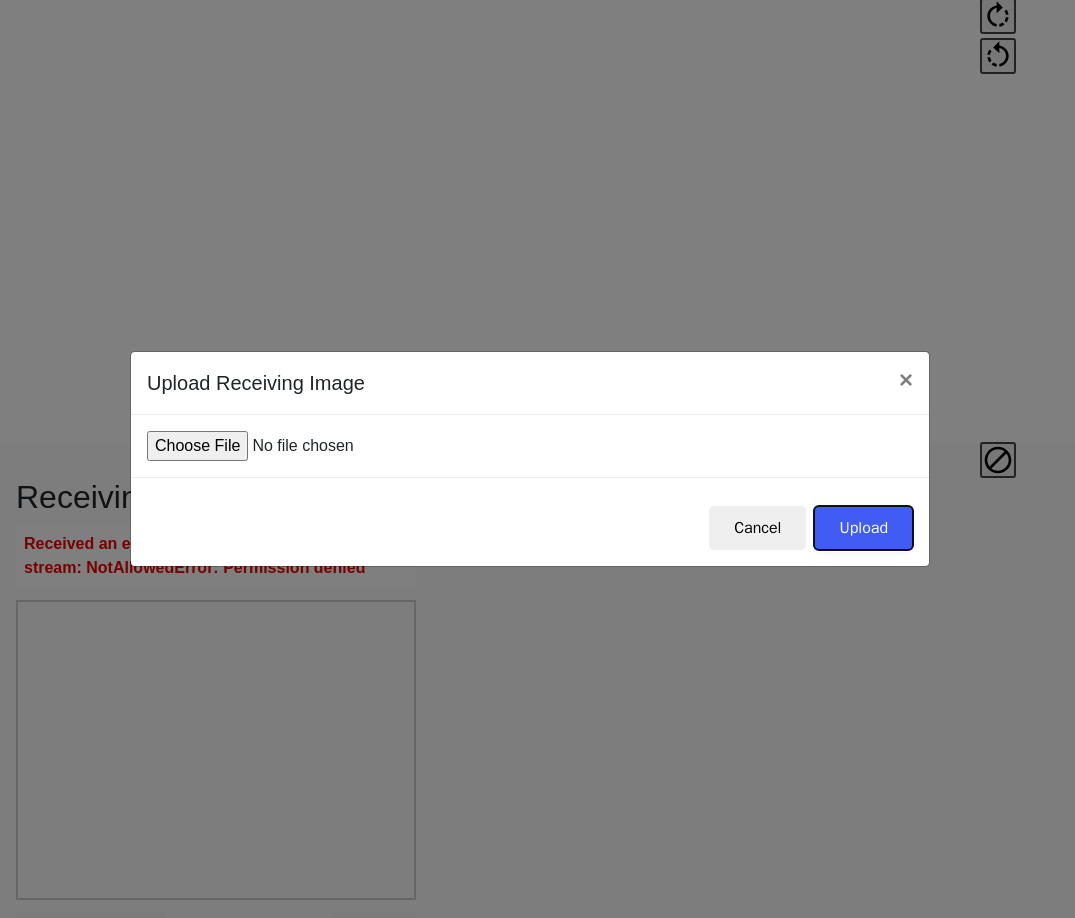 click on "Upload" at bounding box center [863, 528] 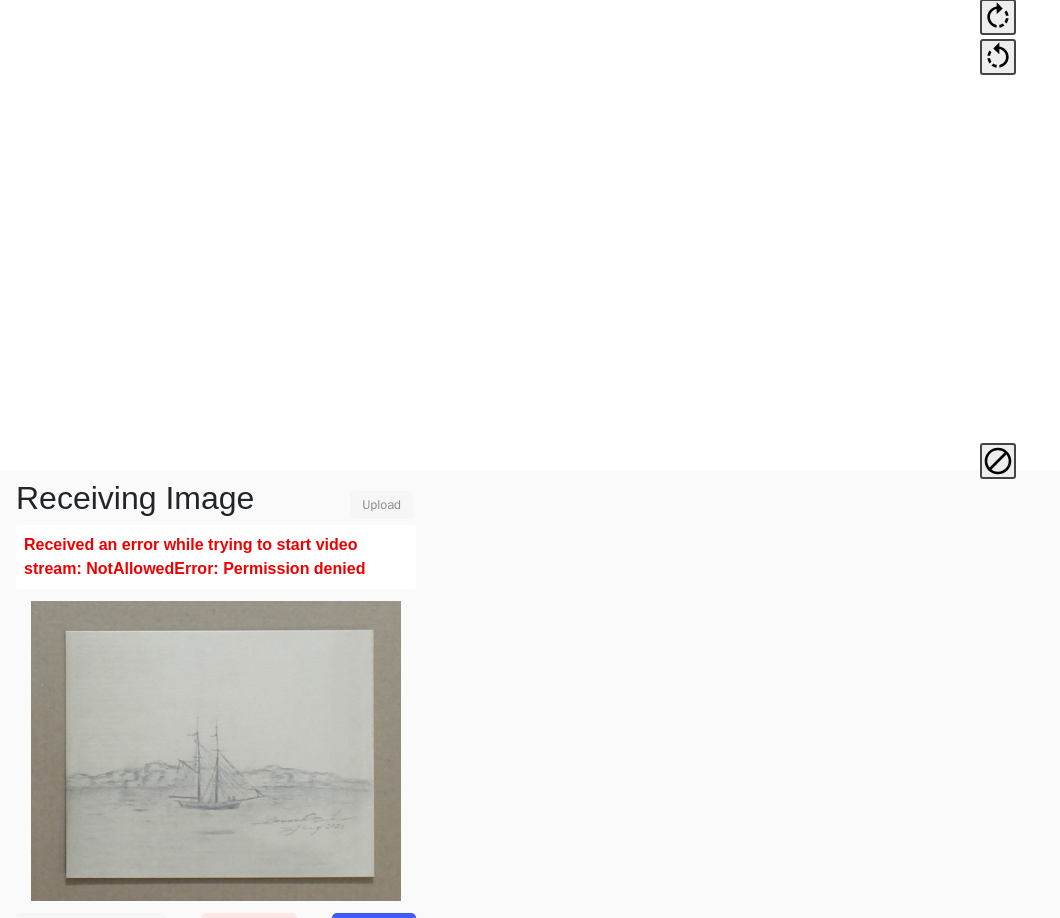scroll, scrollTop: 473, scrollLeft: 0, axis: vertical 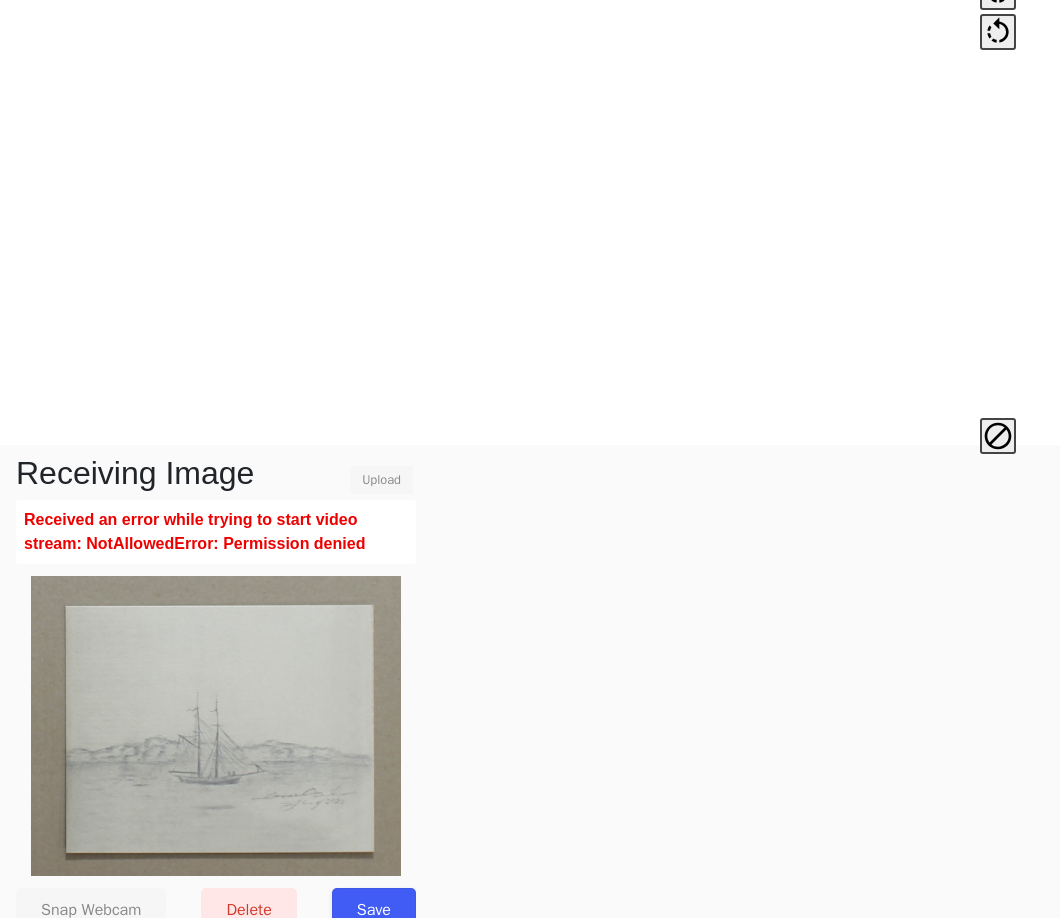 click on "Save" at bounding box center [374, 910] 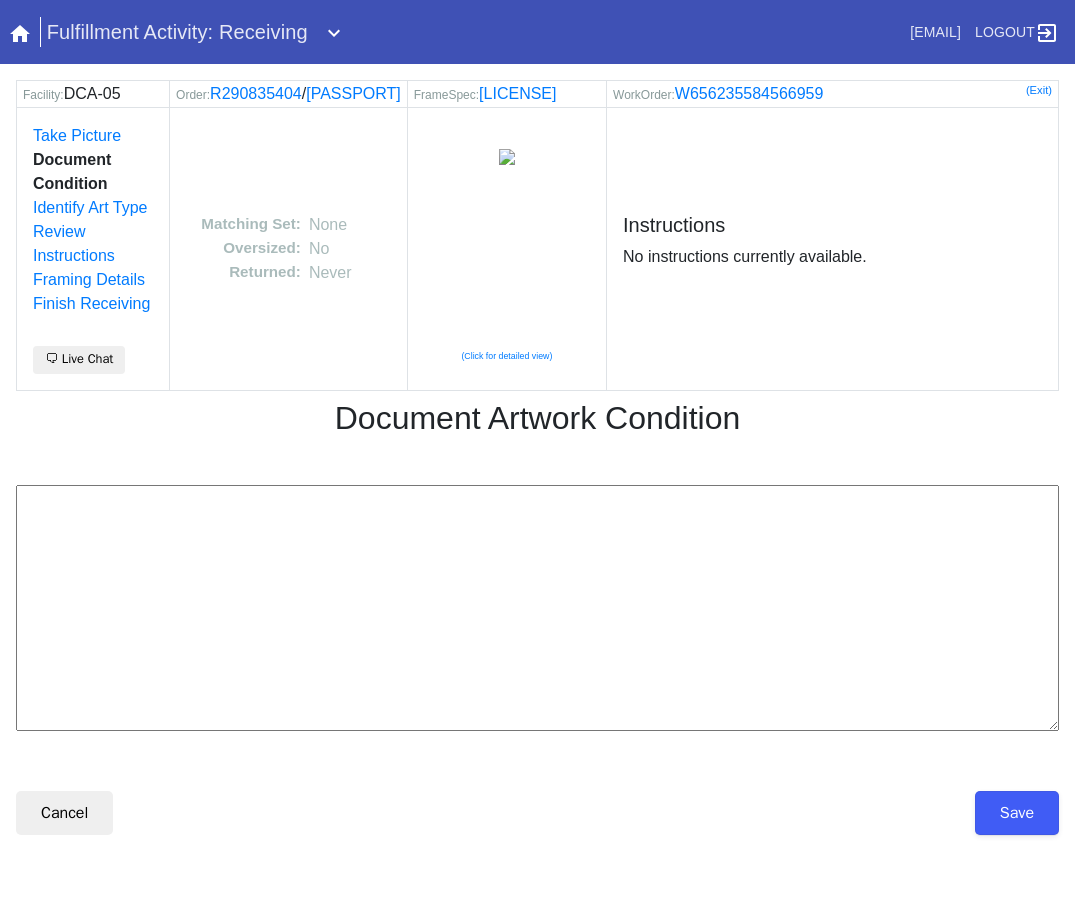 scroll, scrollTop: 0, scrollLeft: 0, axis: both 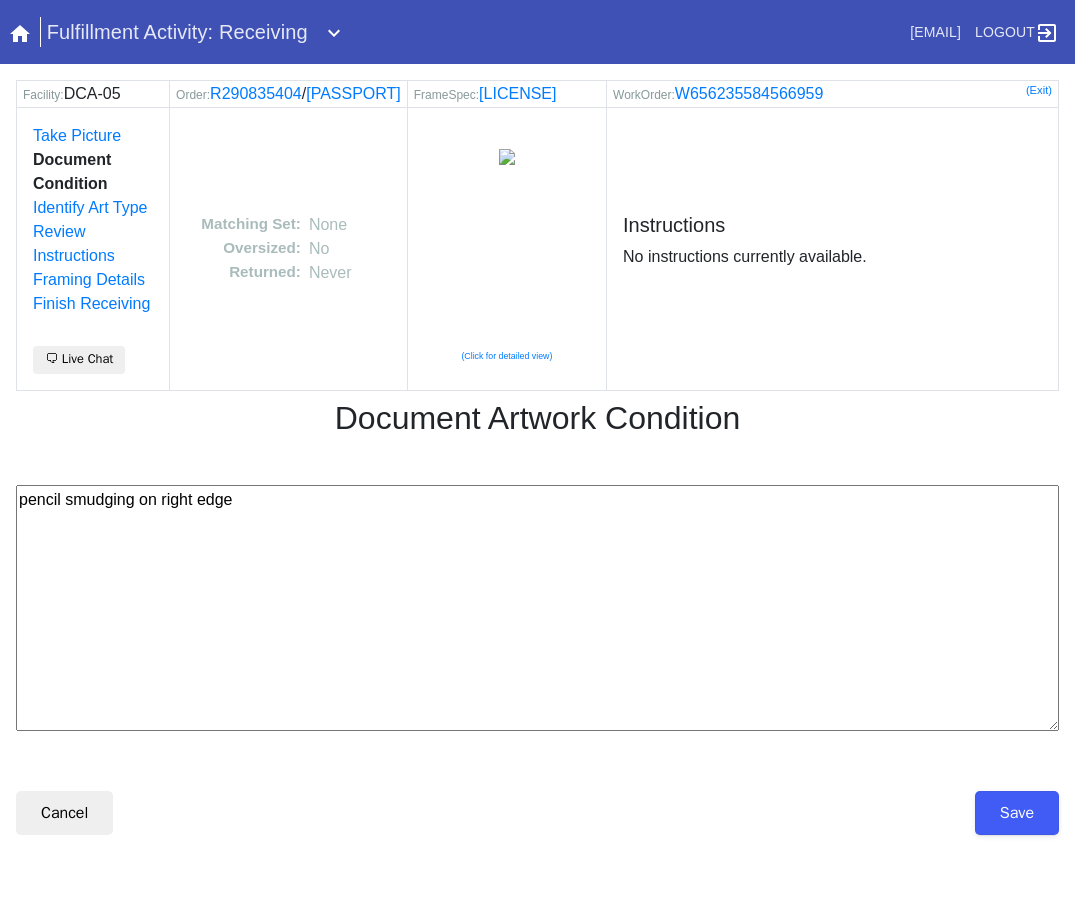 click on "pencil smudging on right edge" at bounding box center (537, 608) 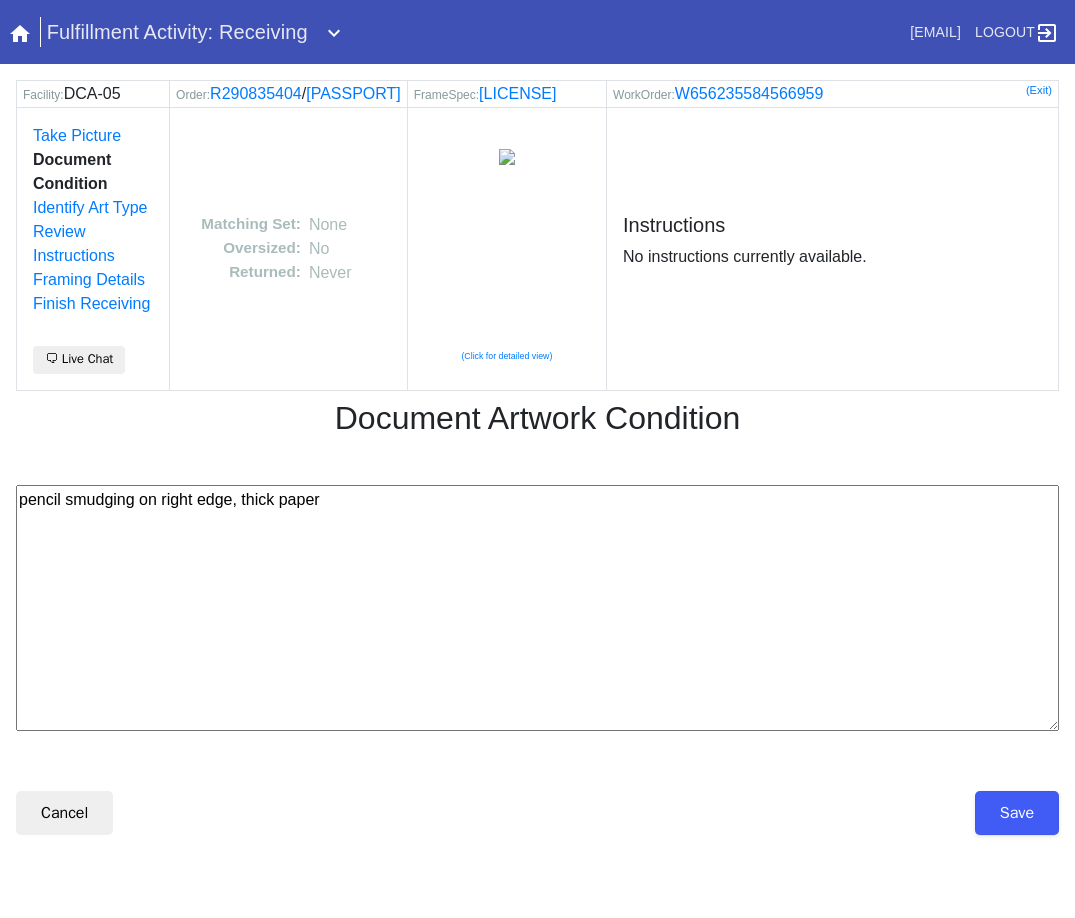 type on "pencil smudging on right edge, thick paper" 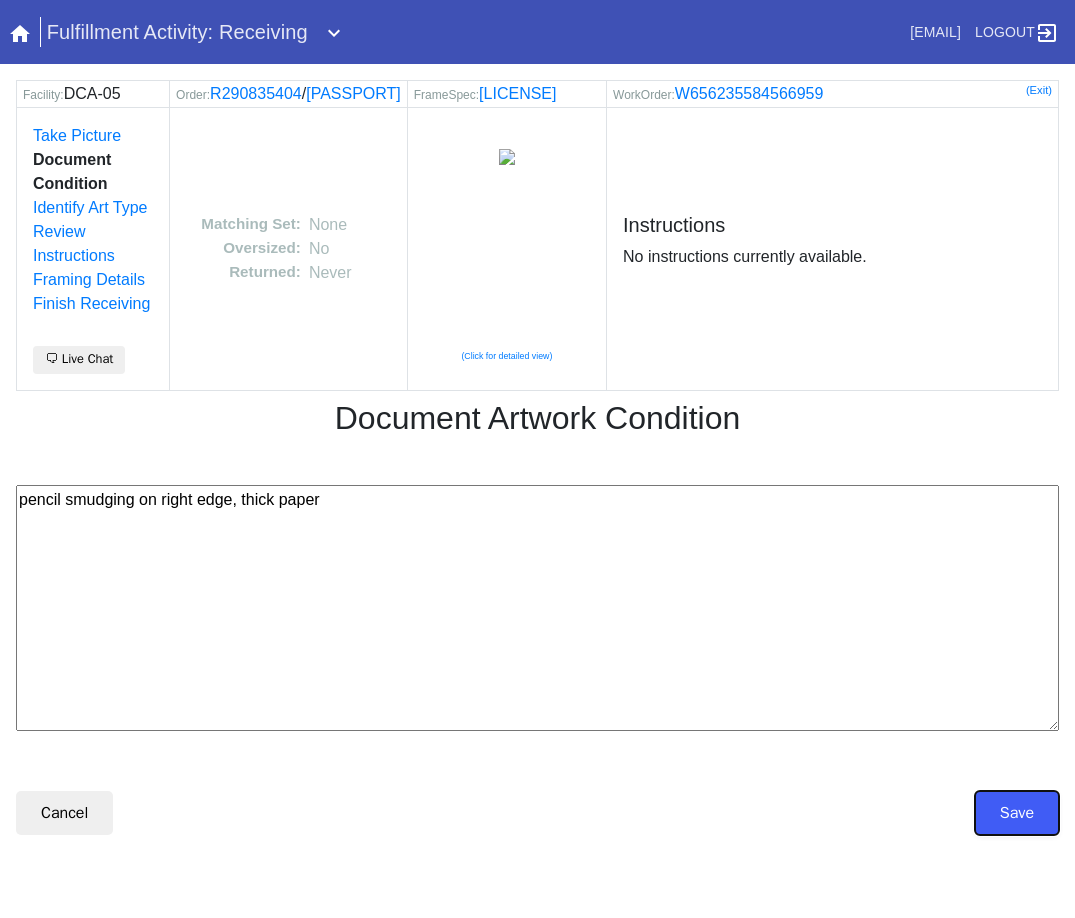 drag, startPoint x: 1033, startPoint y: 849, endPoint x: 1033, endPoint y: 834, distance: 15 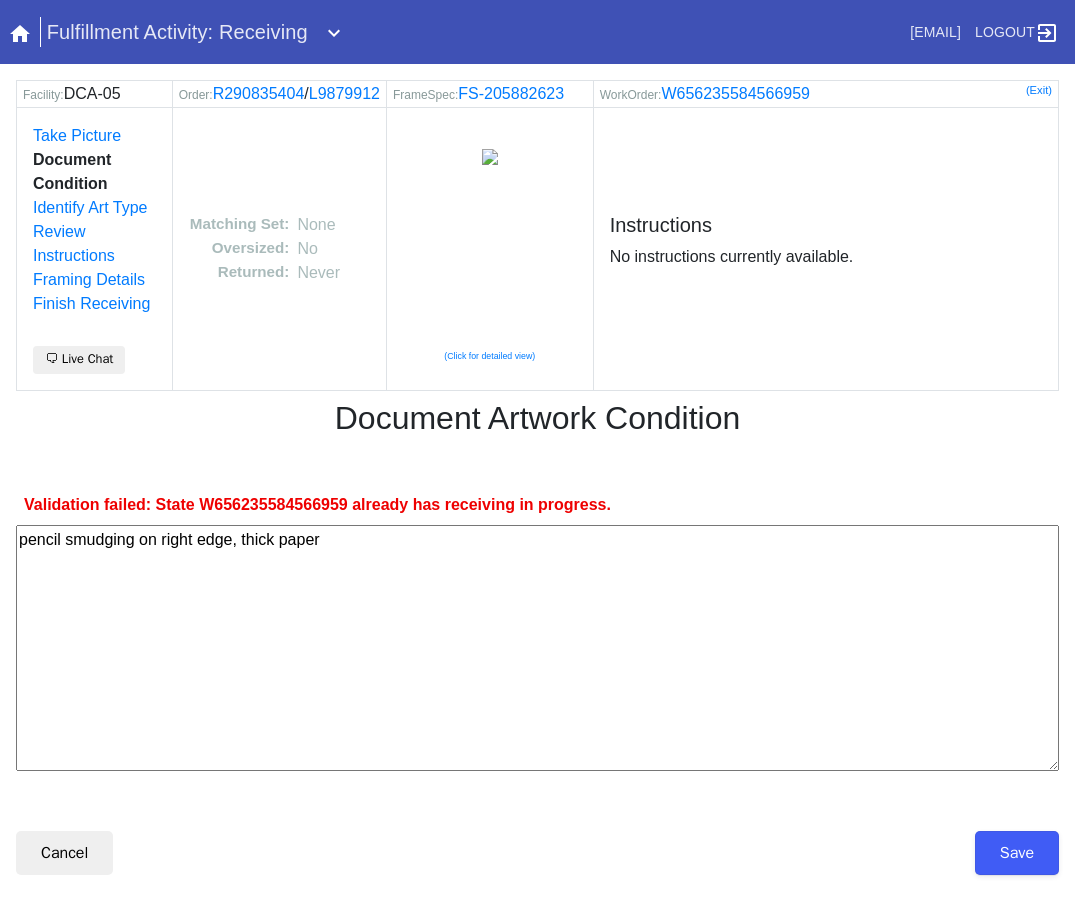 scroll, scrollTop: 0, scrollLeft: 0, axis: both 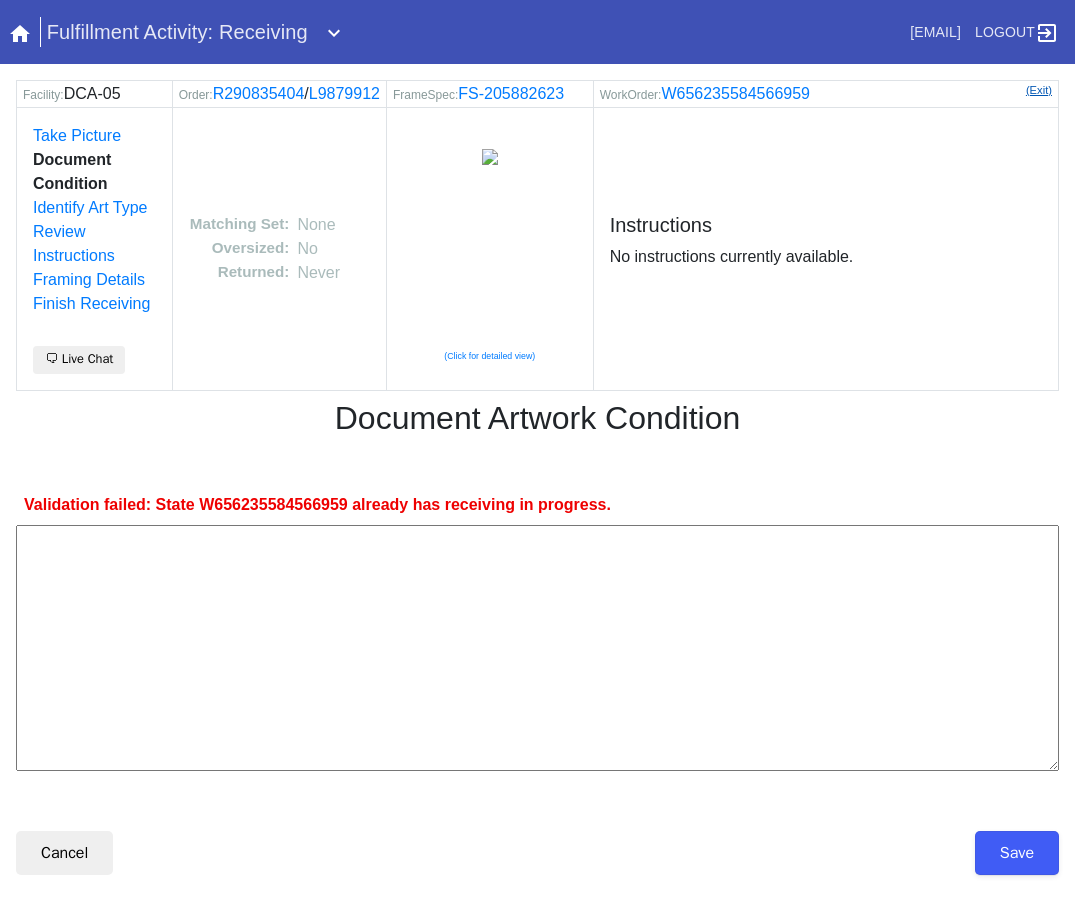 type 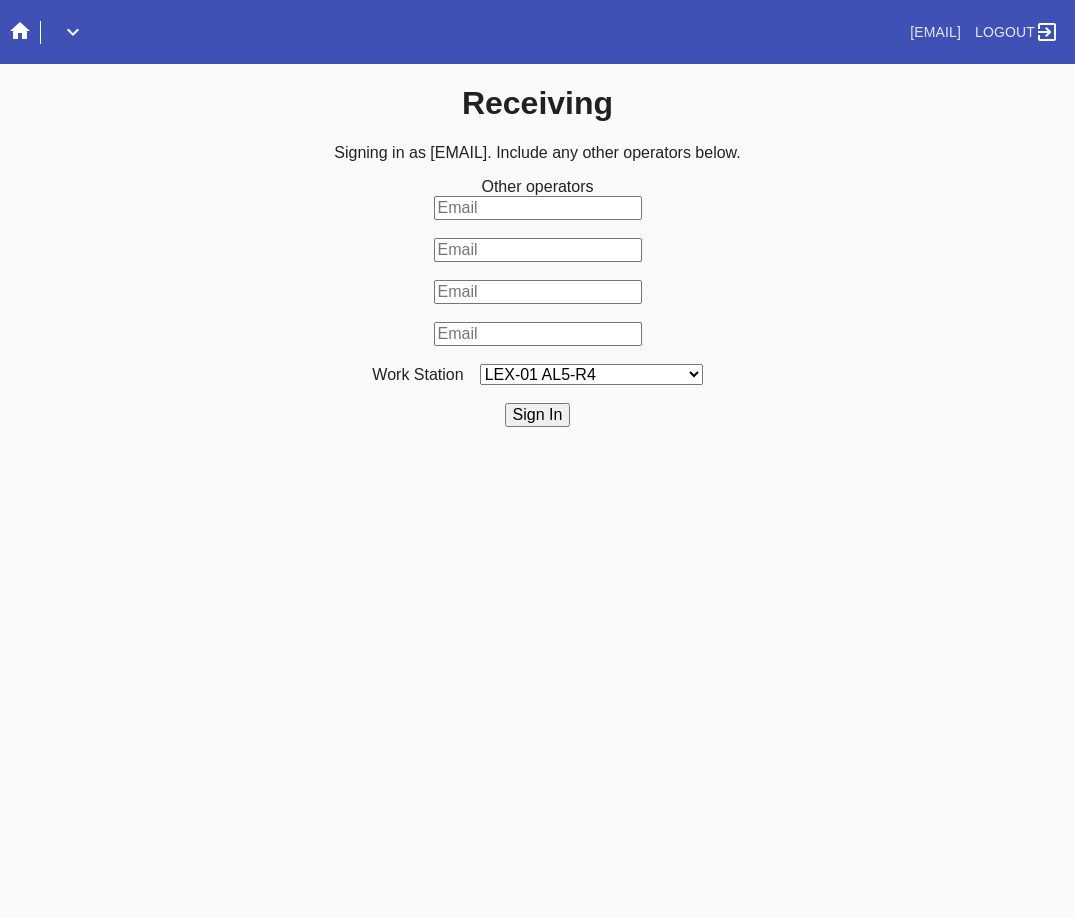 scroll, scrollTop: 0, scrollLeft: 0, axis: both 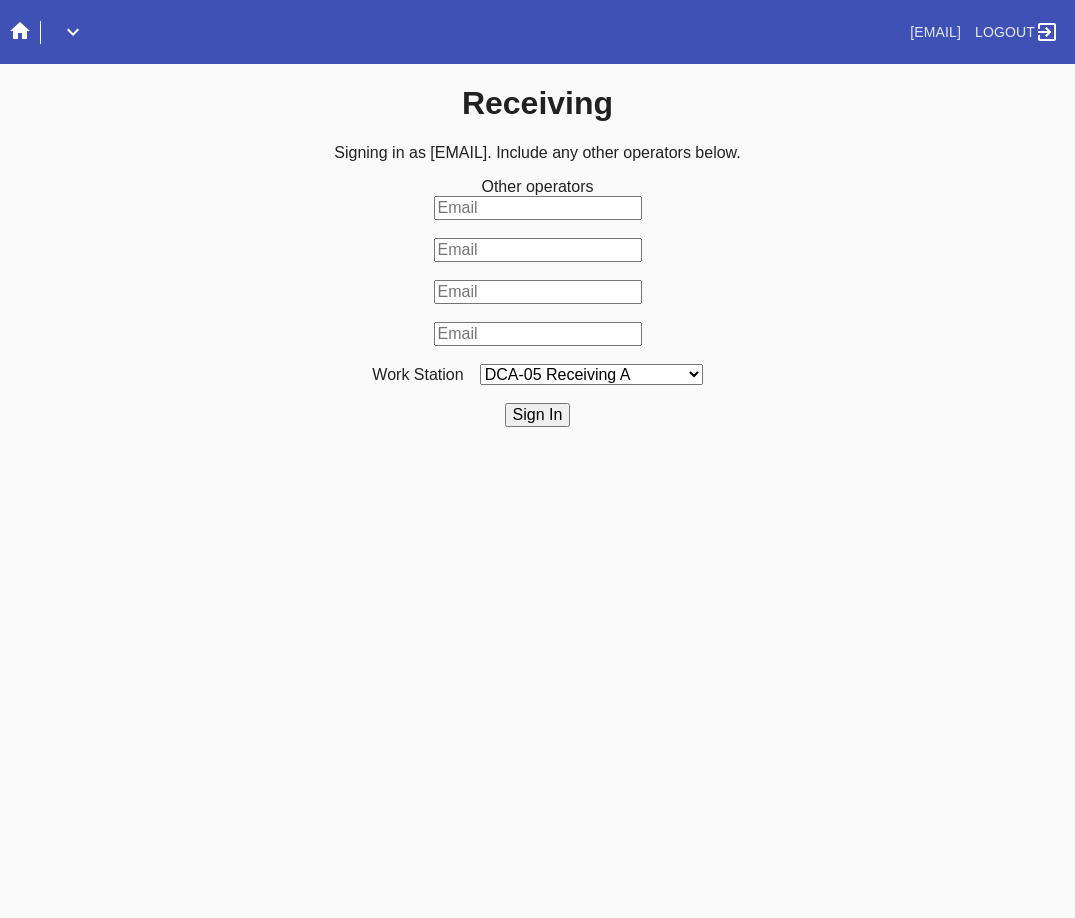 click on "LEX-01 AL5-R4
LEX-01 AL1-R1
LEX-01 AL5-R2
DCA-05 Receiving O
LEX-01 AL5-R5
LAS-01 Art Cell 4 - R1
LEX-01 AL1-R2
LEX-01 AL1-R3
LEX-01 AL5-R3
LEX-01 AL5-R6
LEX-01 AL1-R4
LEX-01 AC1-R1
LAS-01 Art Cell 1 - R1
LEX-01 AL4-R1
LEX-01 AC2-R1
DCA-05 Receiving Specialty
LEX-01 AL4-R2
LEX-01 AC3-R1
LAS-01 Art Cell 5 - R1
LEX-01 AC4-R1
LAS-01 Art Cell 2 - R1
LAS-01 Art Cell 6 - R1
LAS-01 Art Cell 8 - R1
LEX-01 AL2-R1
LAS-01 Art Cell 3 - R1
DCA-05 Receiving A
DCA-05 Receiving B
DCA-05 Receiving C
DCA-05 Receiving D
LEX-01 AL2-R2
DCA-05 Receiving E
DCA-05 Receiving F
DCA-05 Receiving G
DCA-05 Receiving H
LAS-01 Art Cell 7 - R1
LEX-01 AL3-R1
LEX-01 AL3-R2
LEX-01 AL3-R3
LEX-01 AL3-R4
LEX-01 AL5-R1" at bounding box center [591, 374] 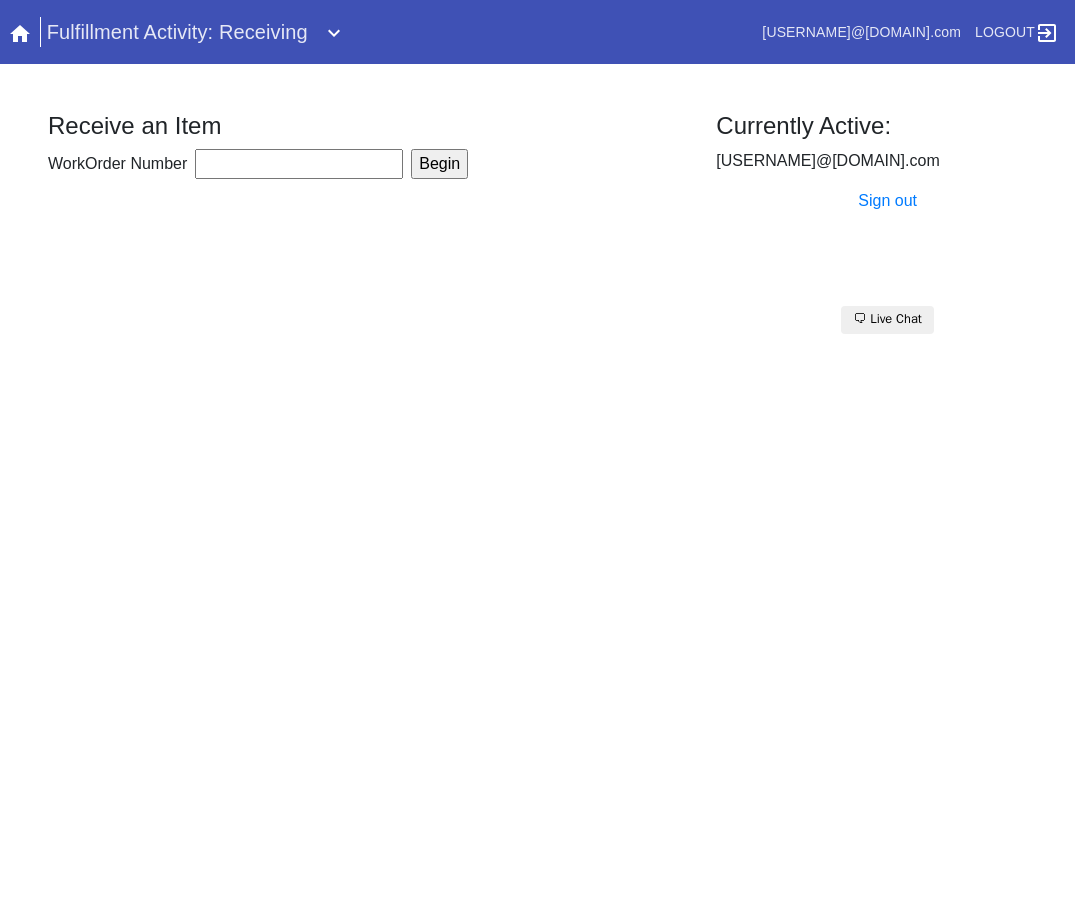 scroll, scrollTop: 0, scrollLeft: 0, axis: both 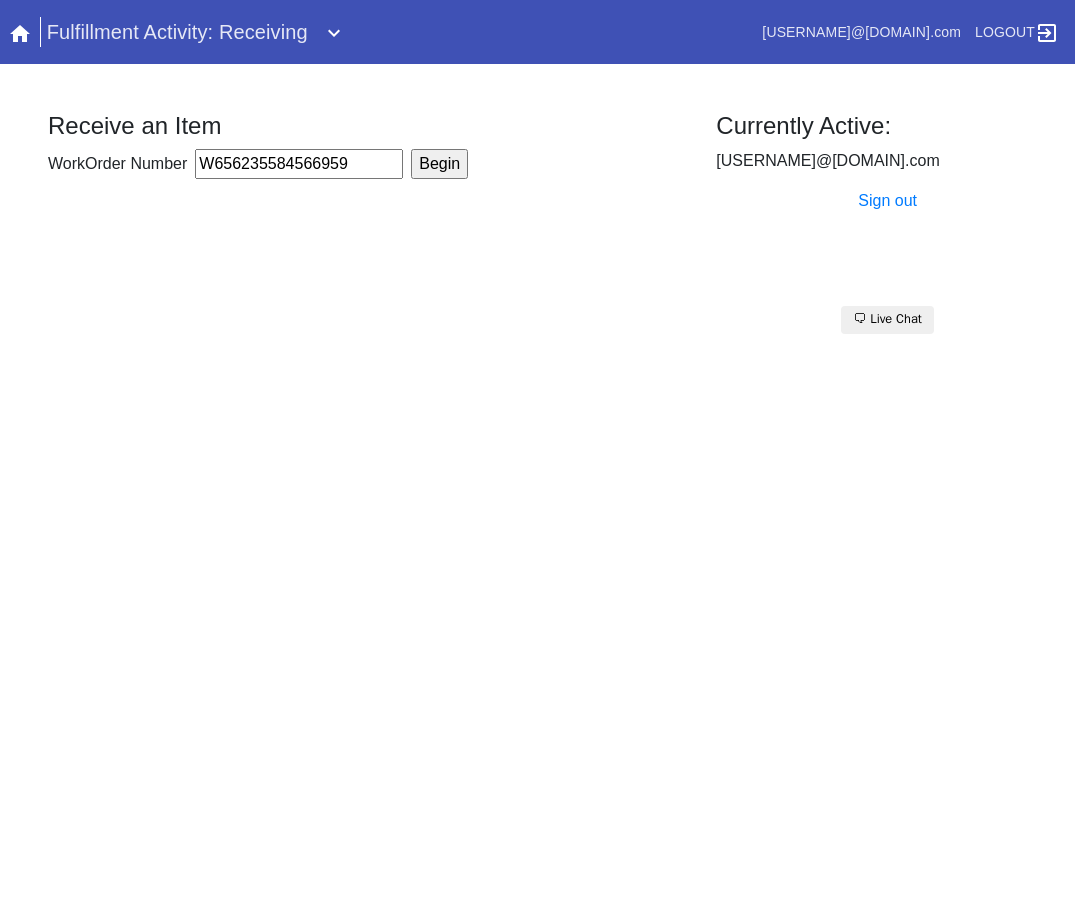 type on "W656235584566959" 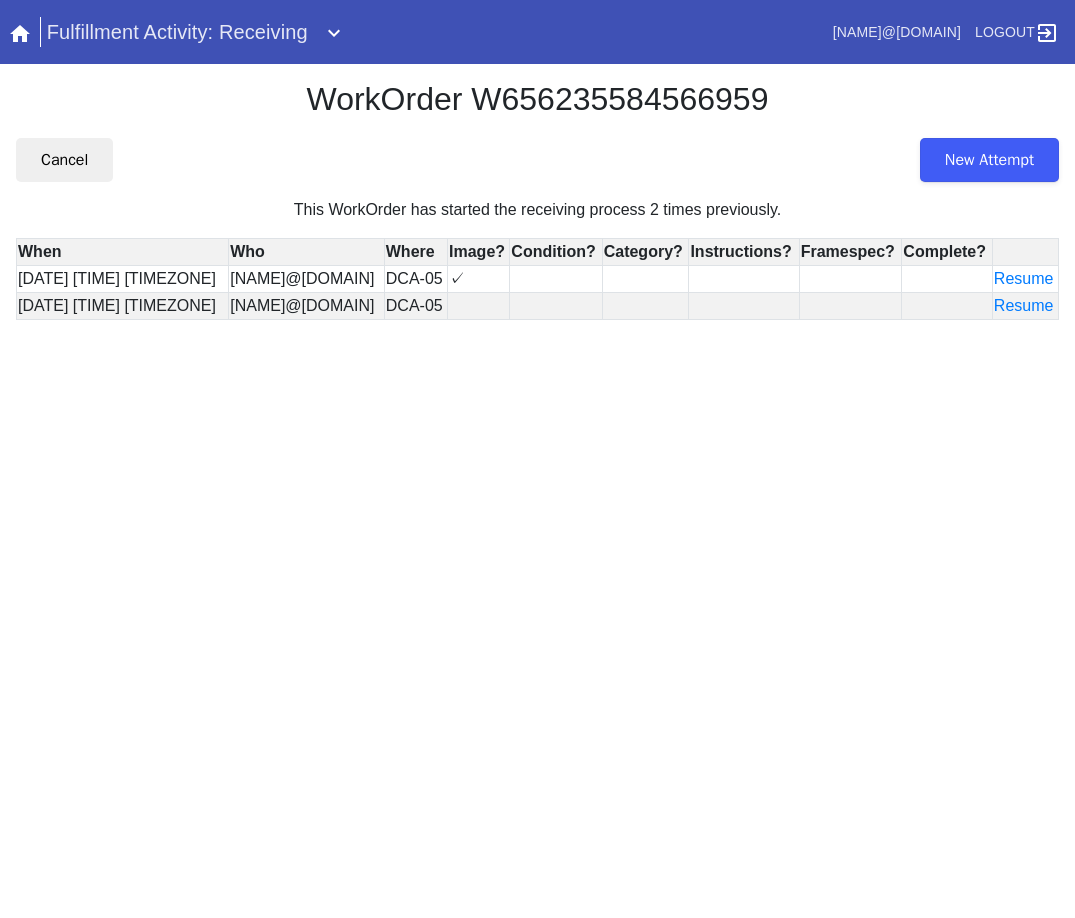 scroll, scrollTop: 0, scrollLeft: 0, axis: both 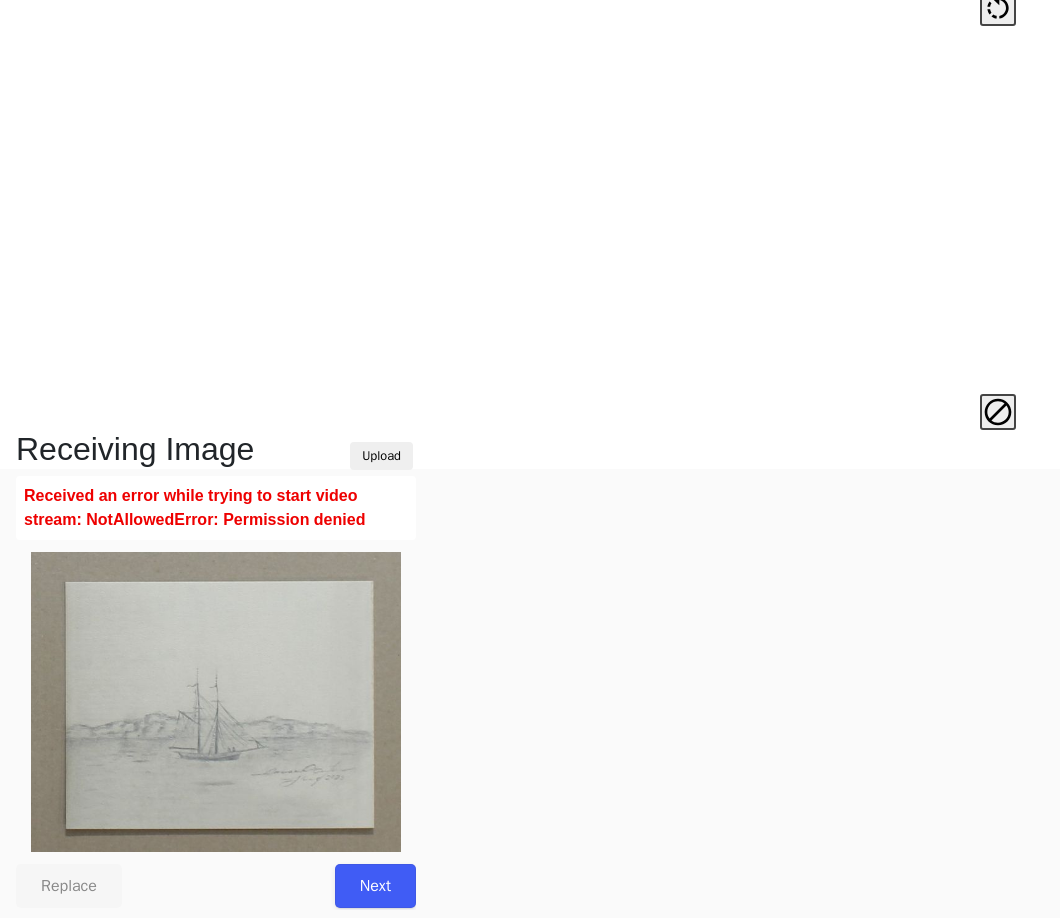 click on "Next" at bounding box center [375, 886] 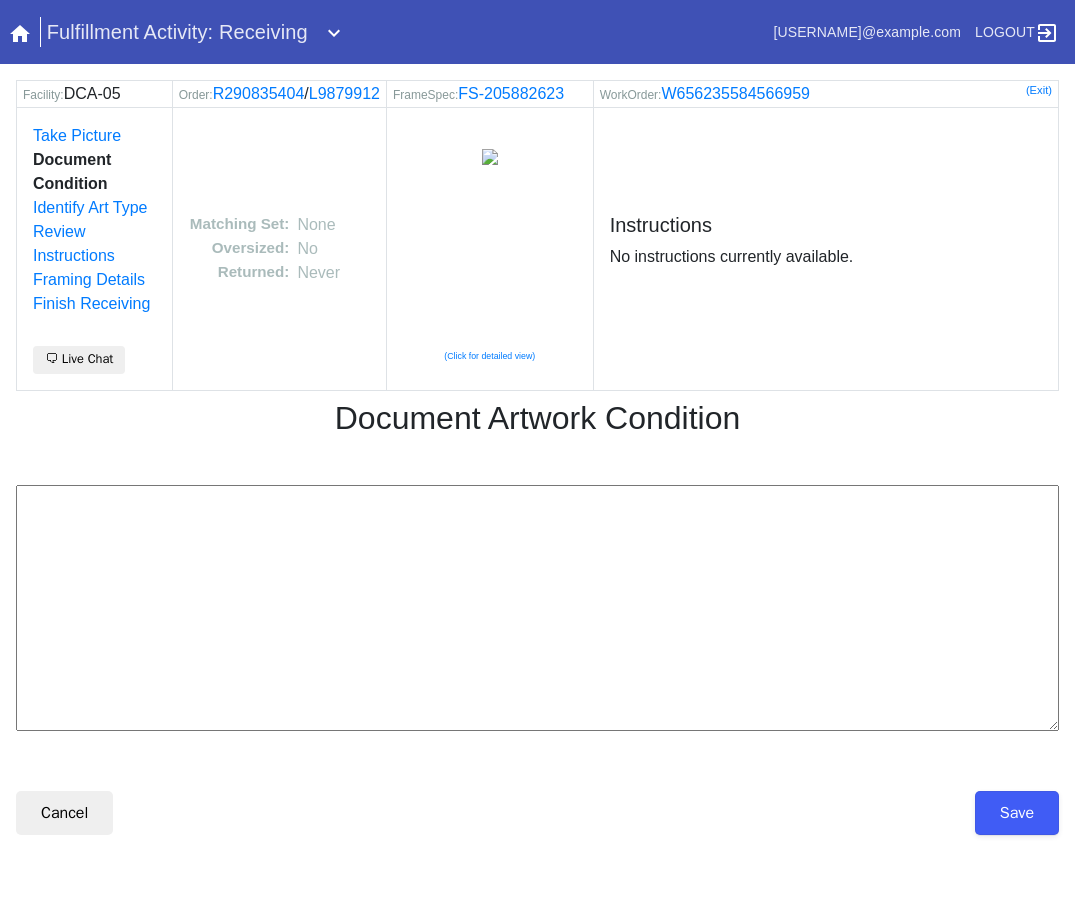 scroll, scrollTop: 0, scrollLeft: 0, axis: both 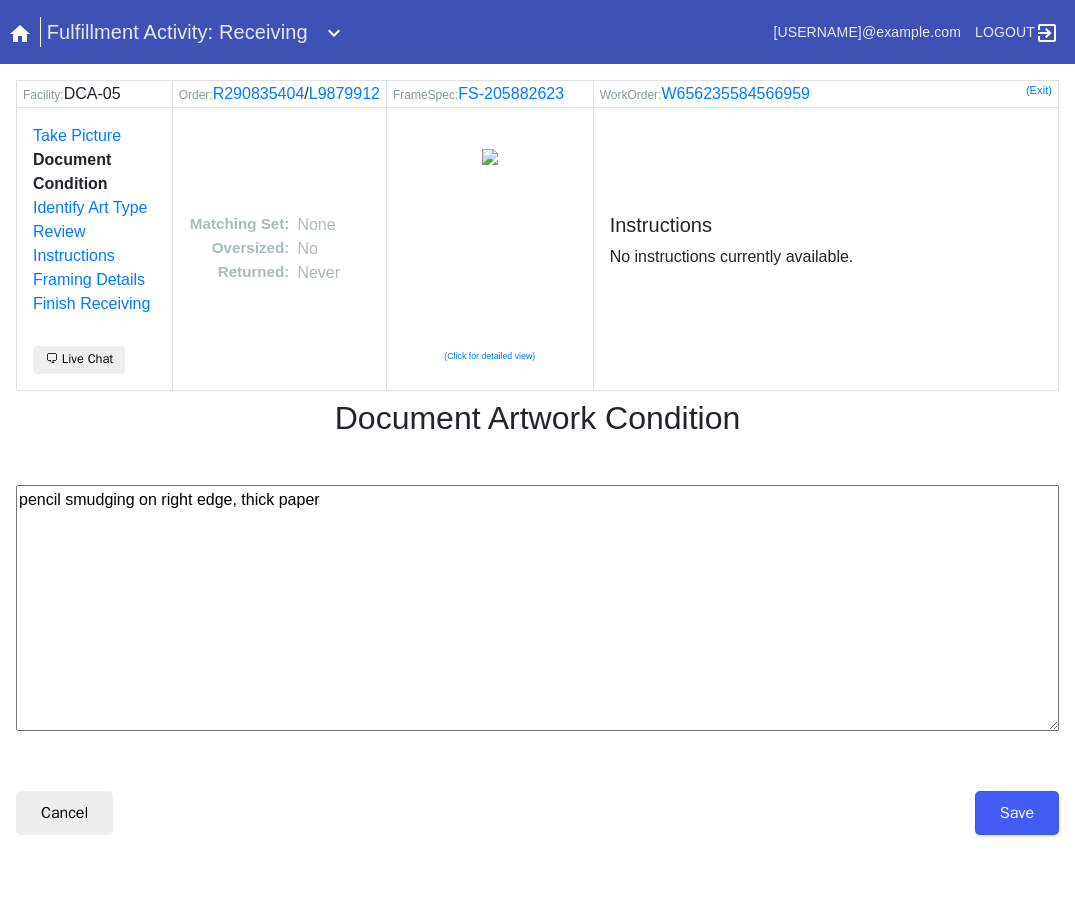 type on "pencil smudging on right edge, thick paper" 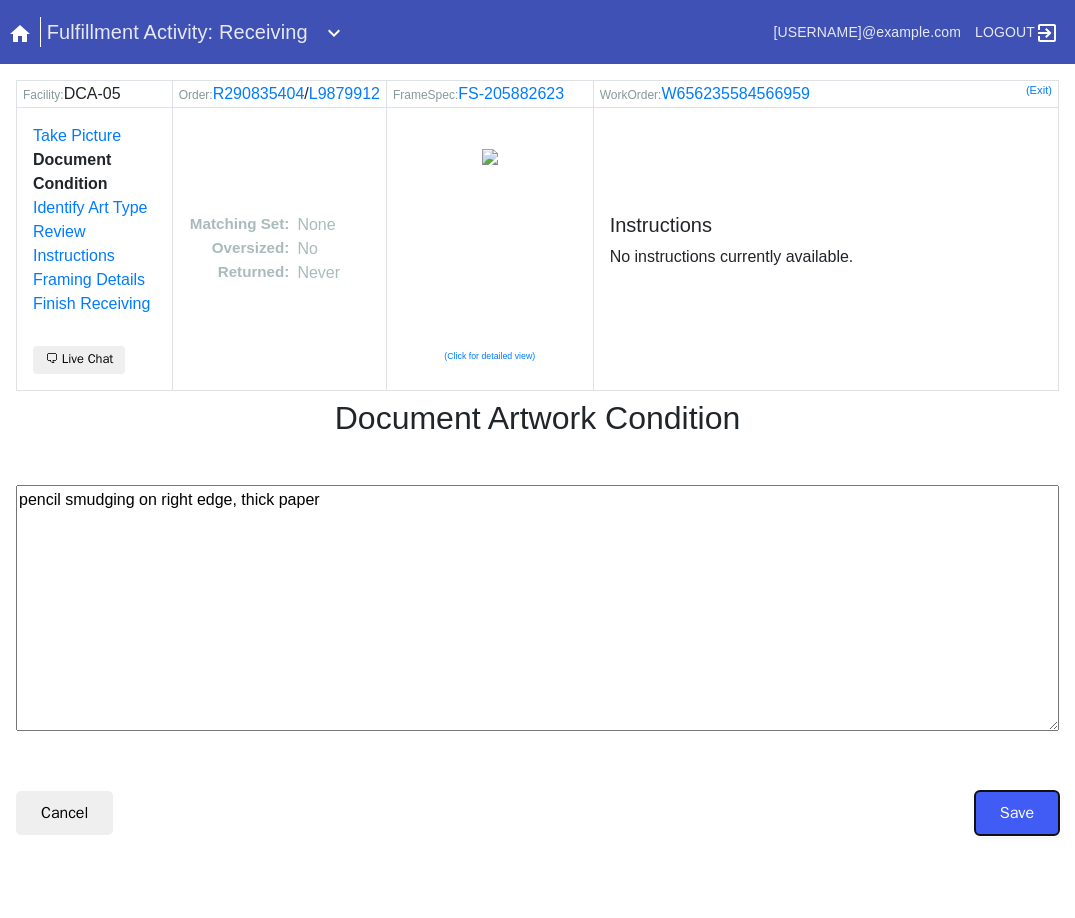 click on "Save" at bounding box center [1017, 813] 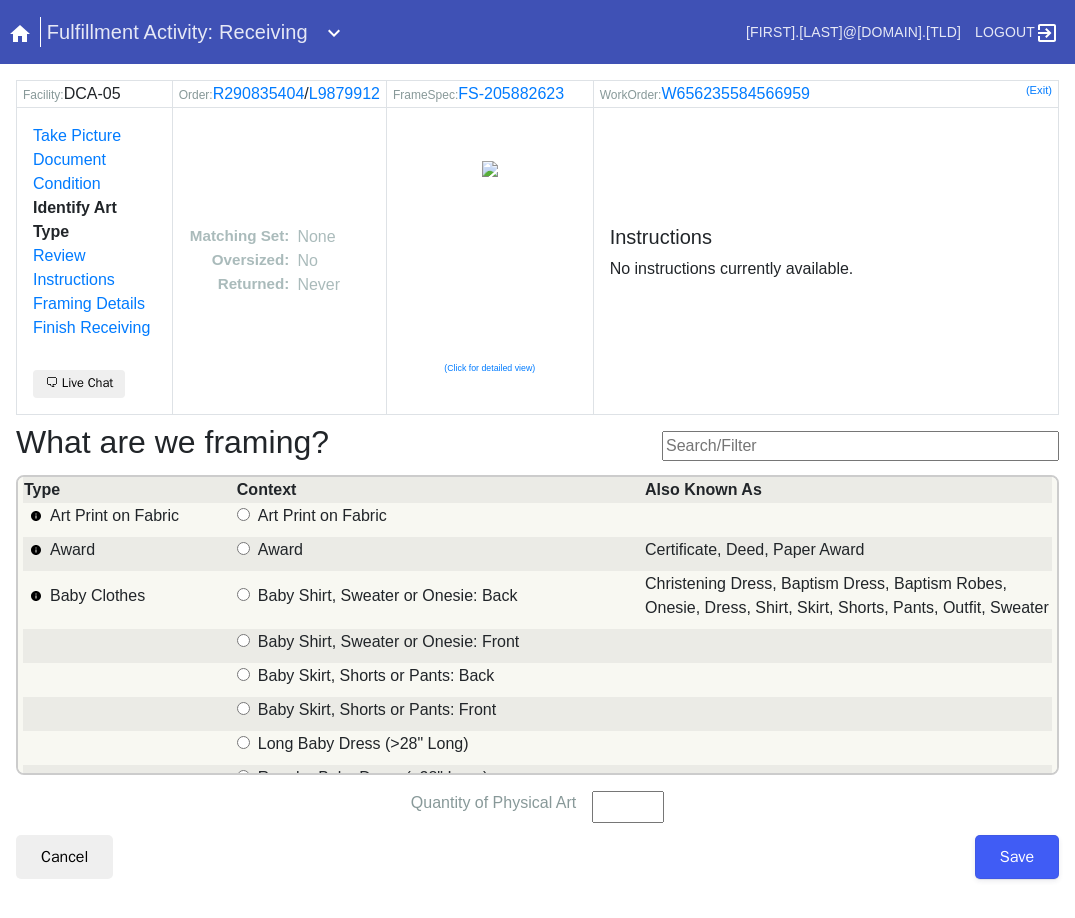 scroll, scrollTop: 0, scrollLeft: 0, axis: both 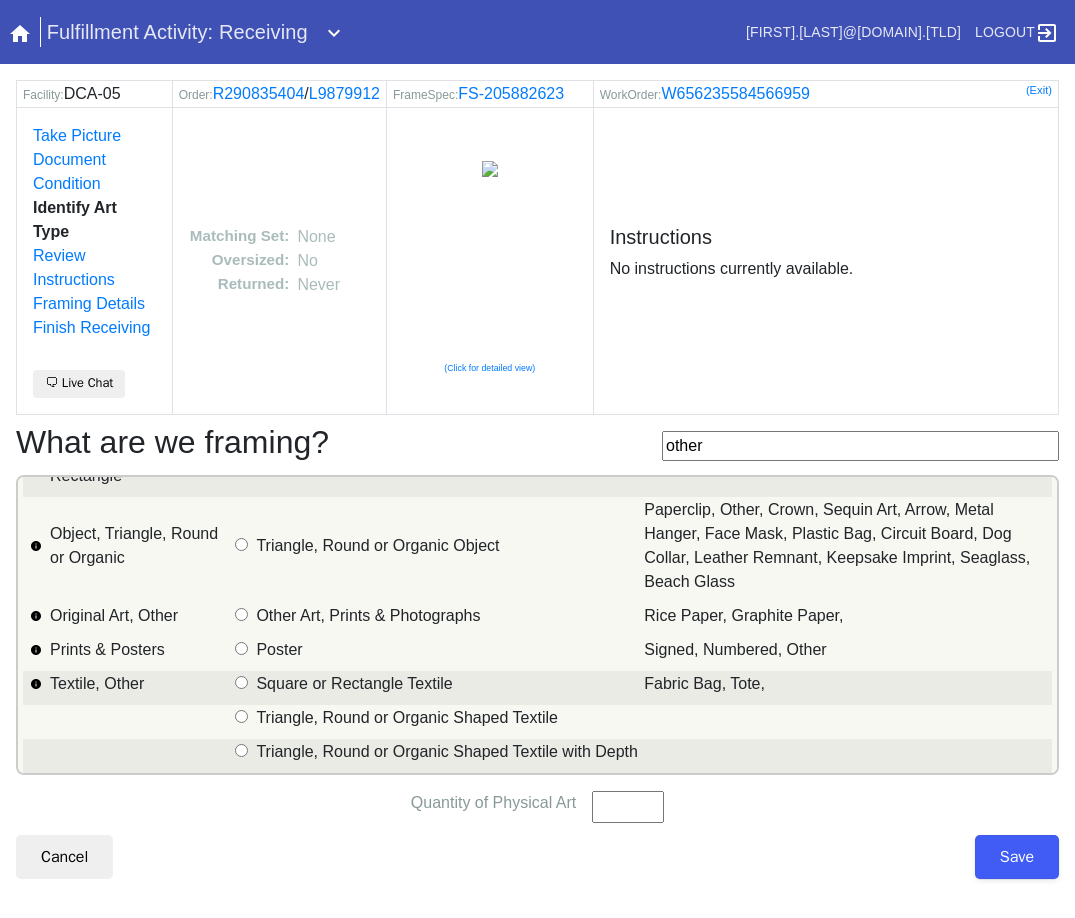 type on "other" 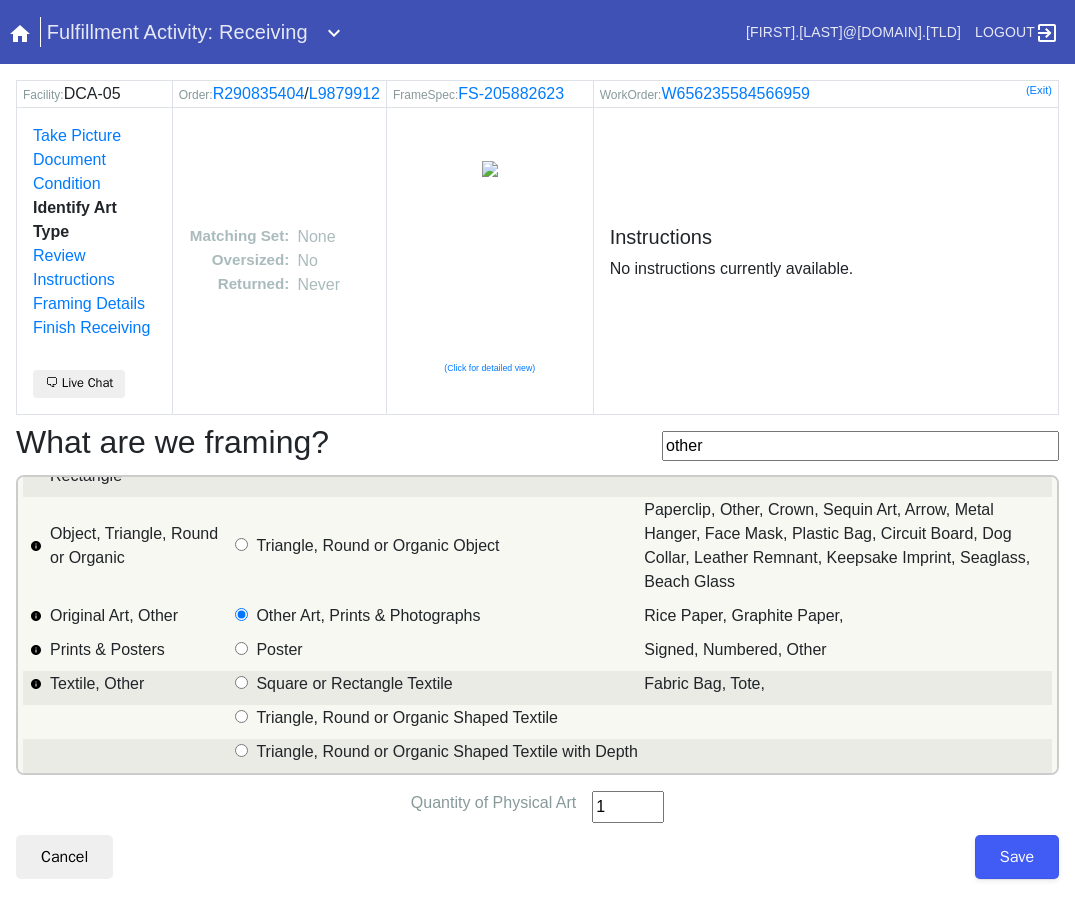 type on "1" 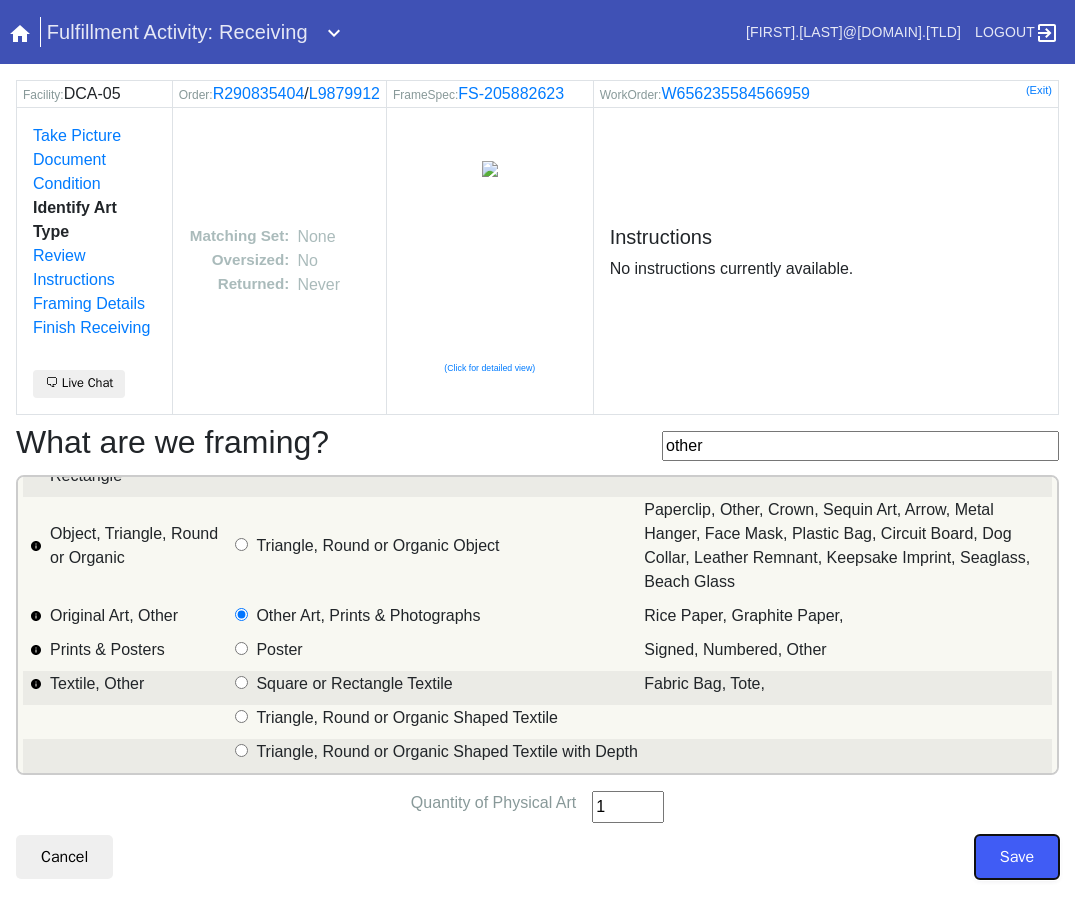 click on "Save" at bounding box center [1017, 857] 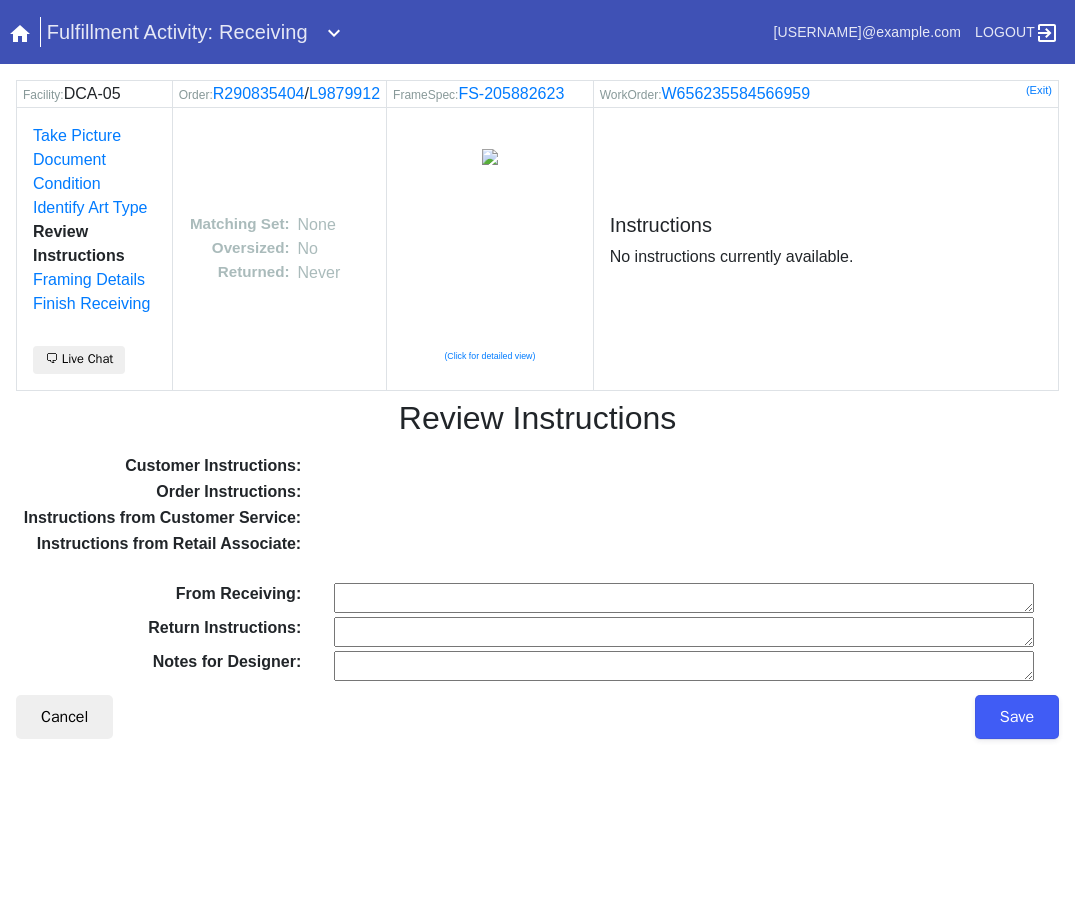 scroll, scrollTop: 0, scrollLeft: 0, axis: both 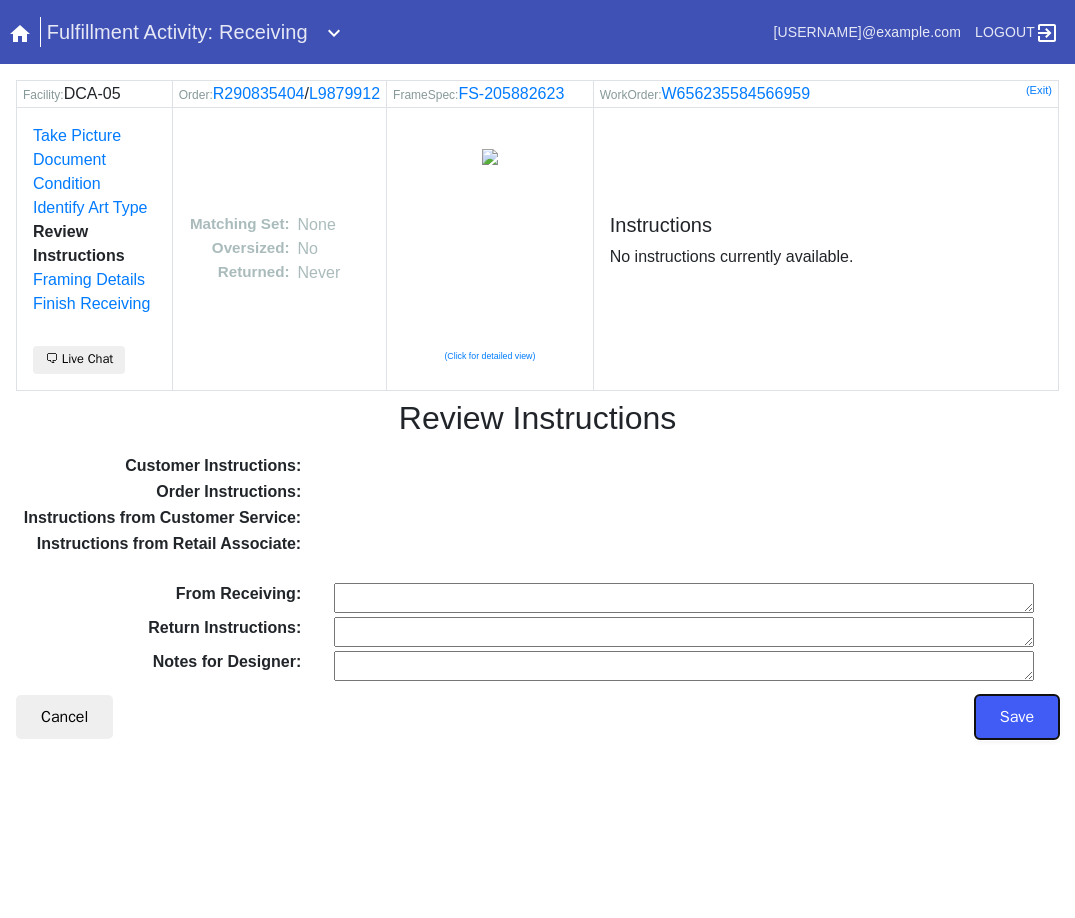 click on "Save" at bounding box center [1017, 717] 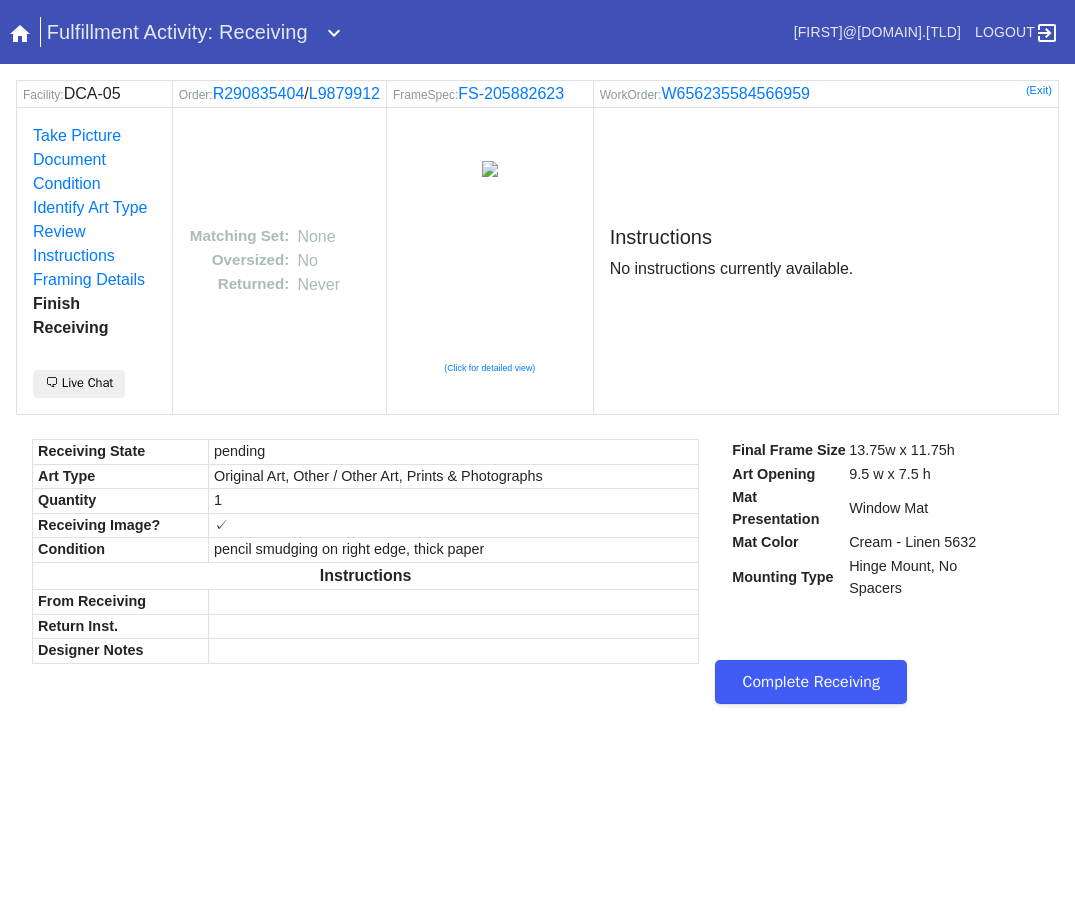 scroll, scrollTop: 0, scrollLeft: 0, axis: both 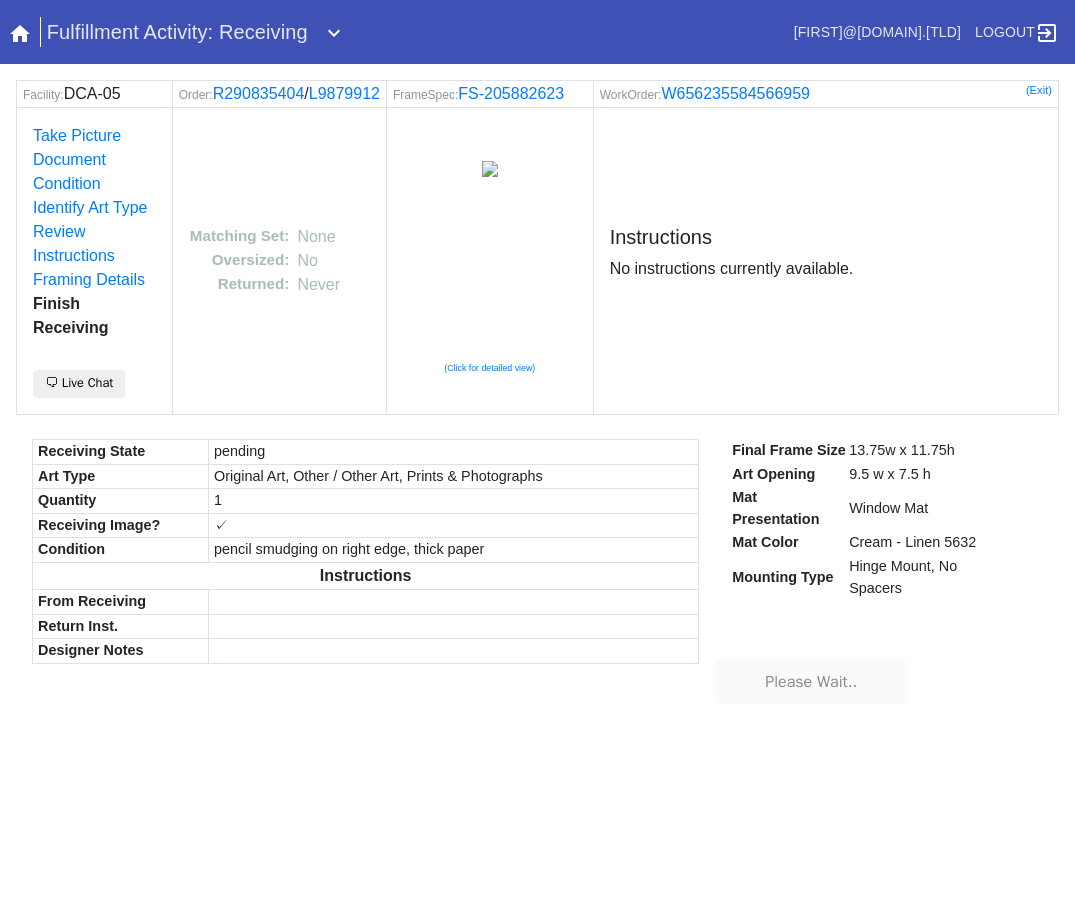 type on "Please Wait.." 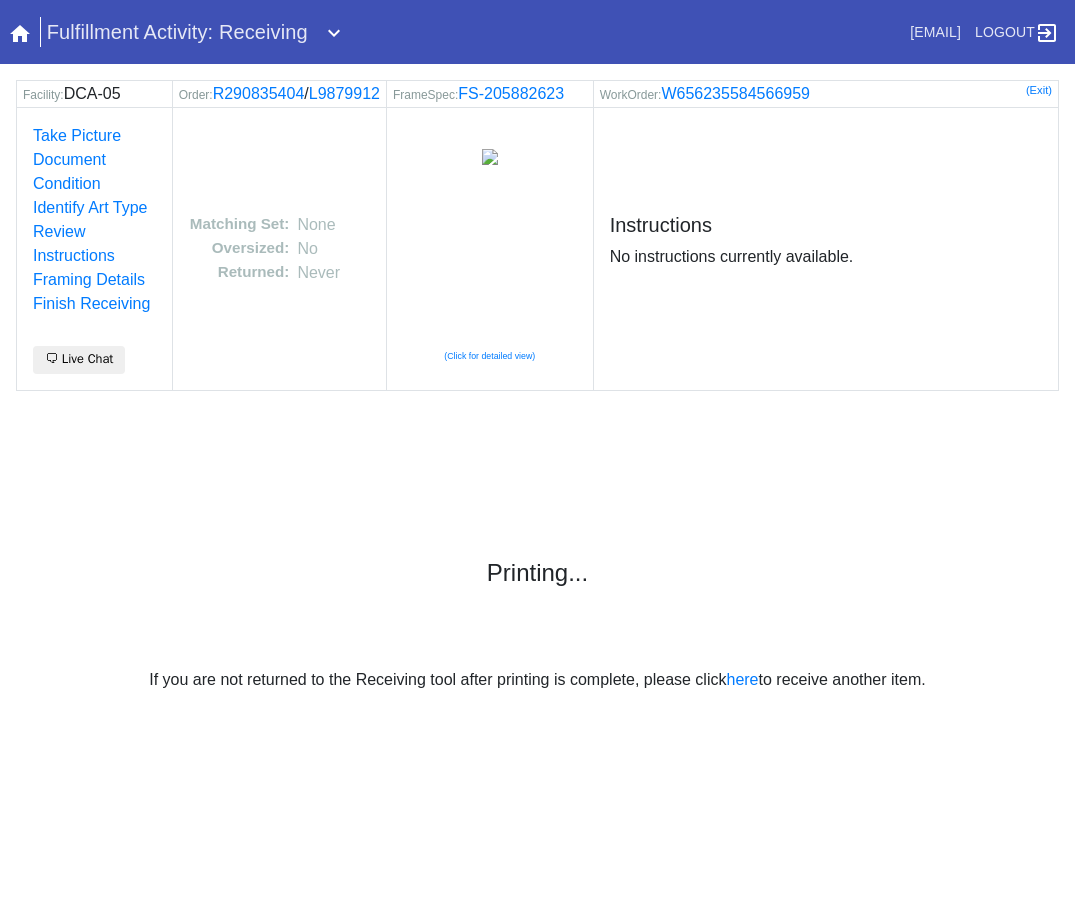 scroll, scrollTop: 0, scrollLeft: 0, axis: both 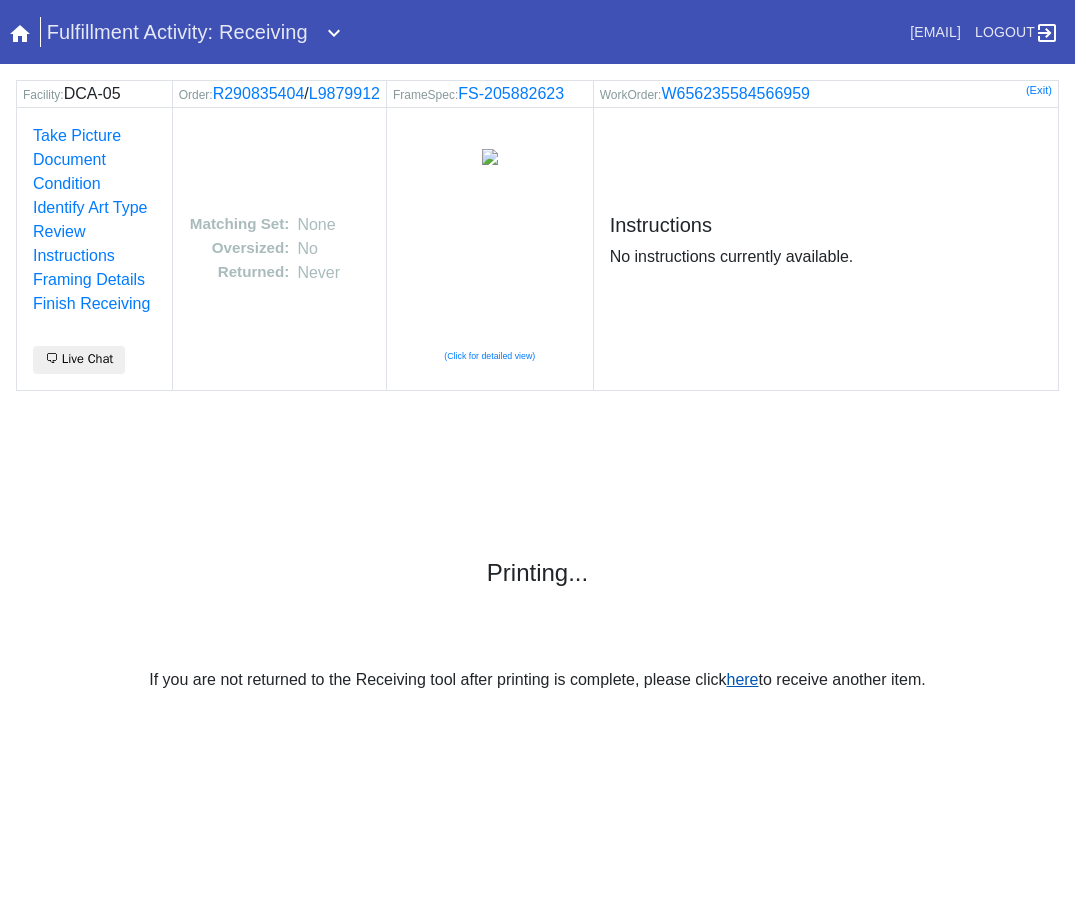 click on "here" at bounding box center (742, 679) 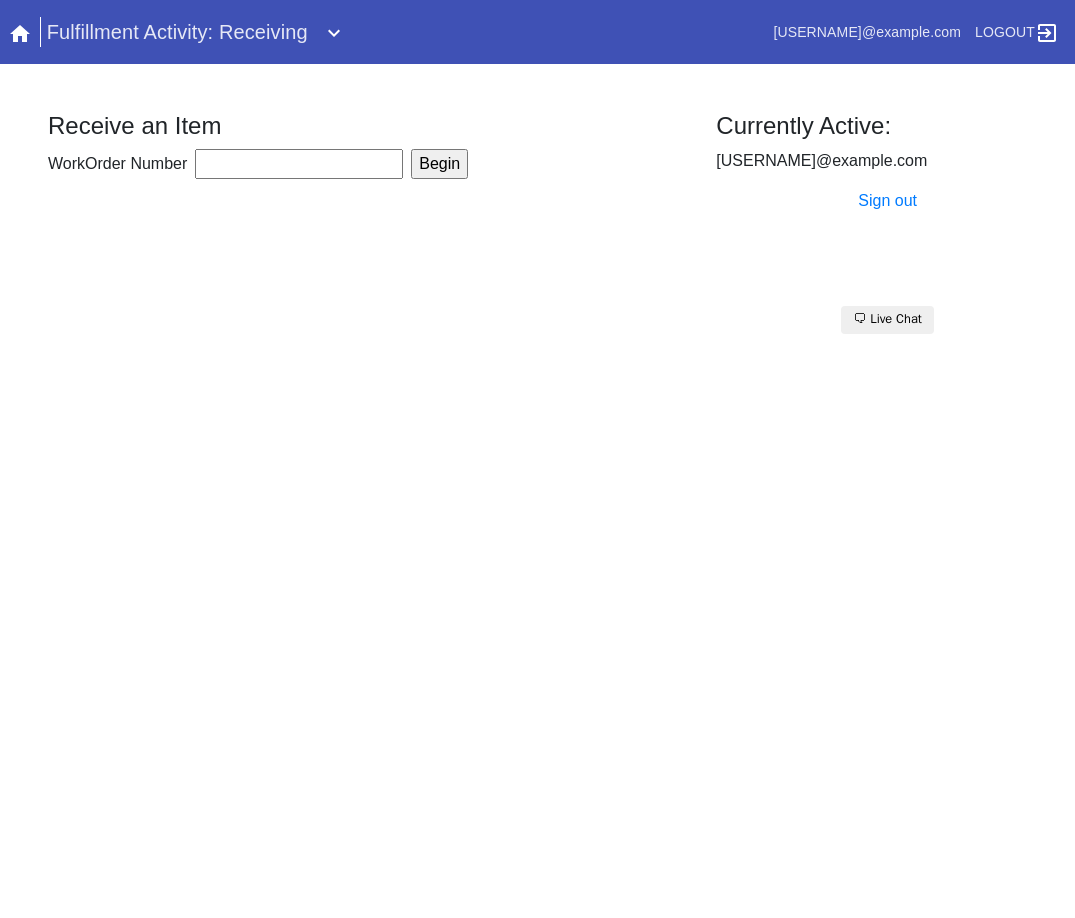 scroll, scrollTop: 0, scrollLeft: 0, axis: both 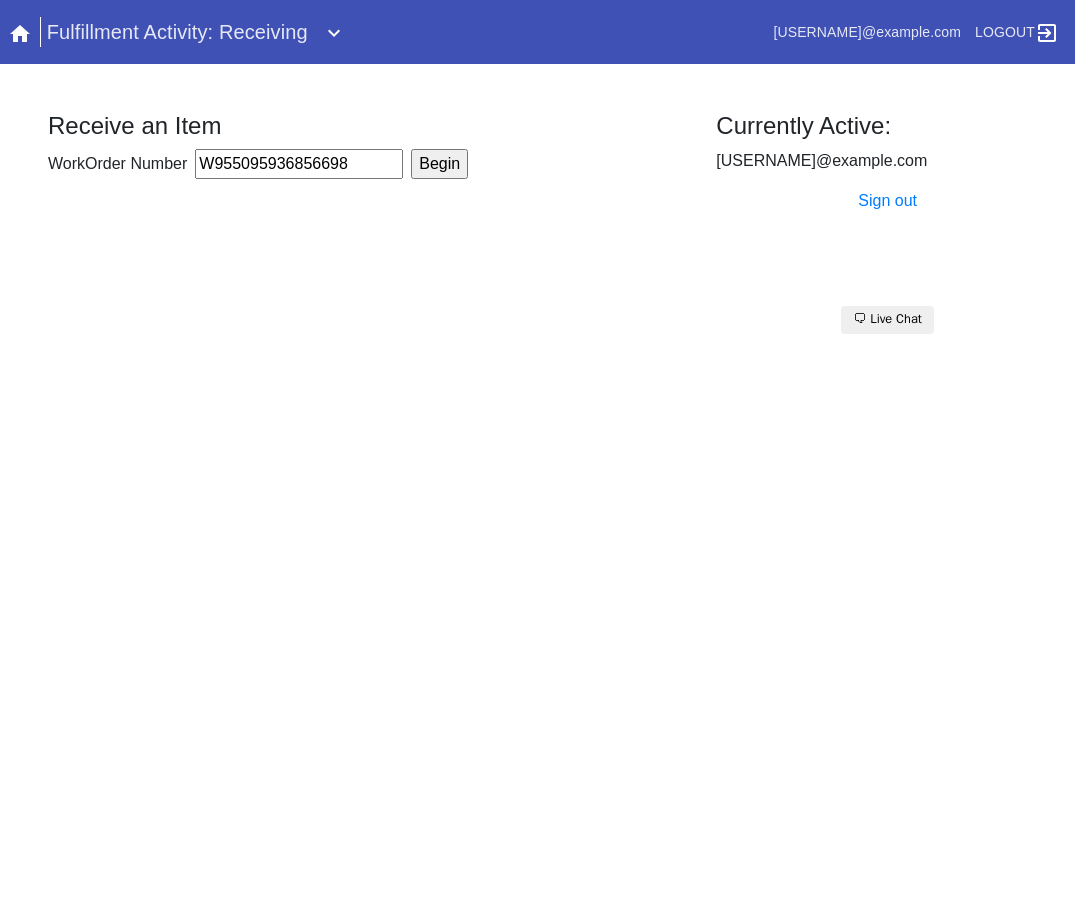 type on "W955095936856698" 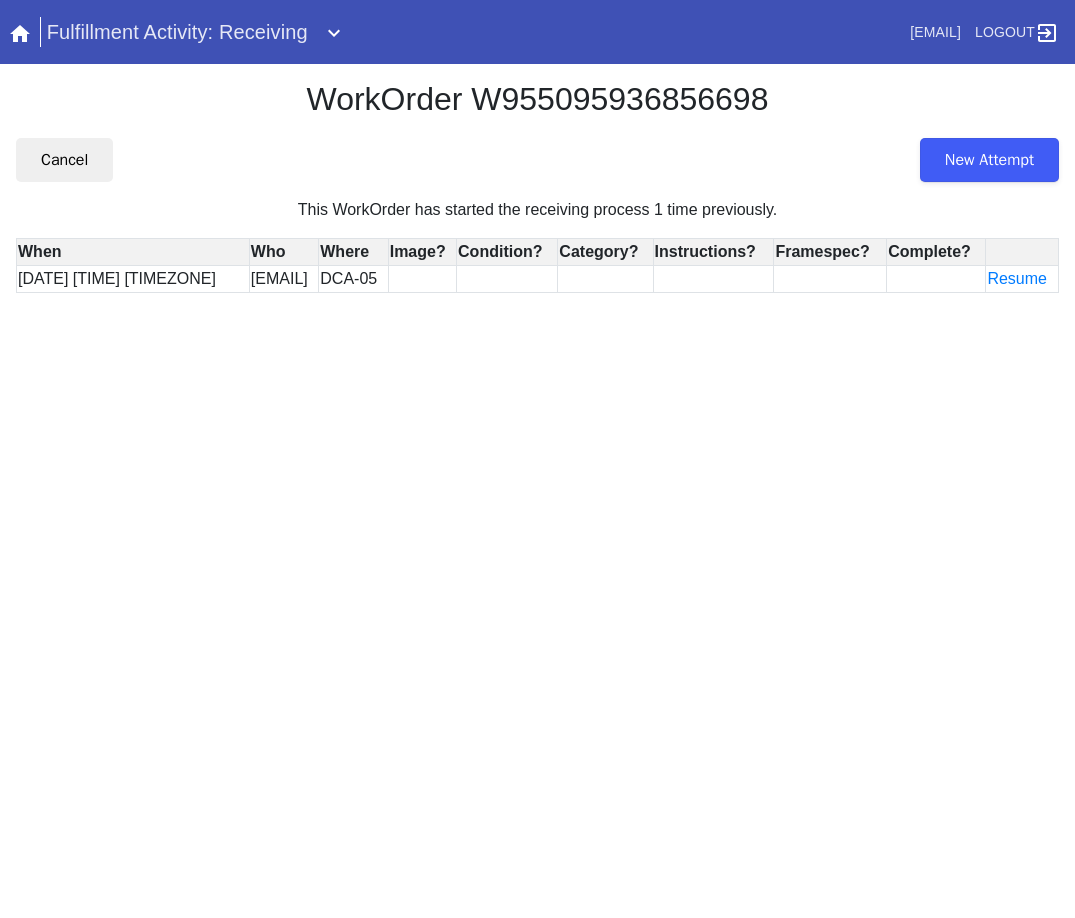 scroll, scrollTop: 0, scrollLeft: 0, axis: both 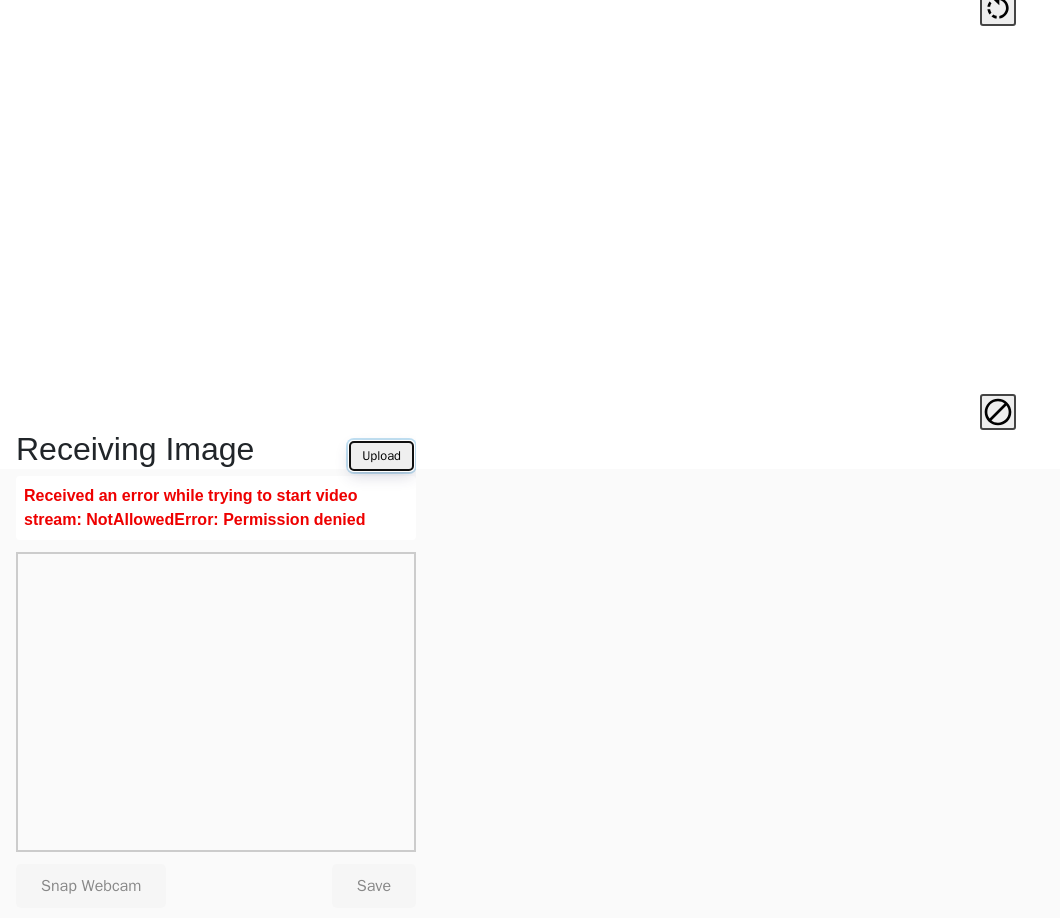 click on "Upload" at bounding box center (381, 456) 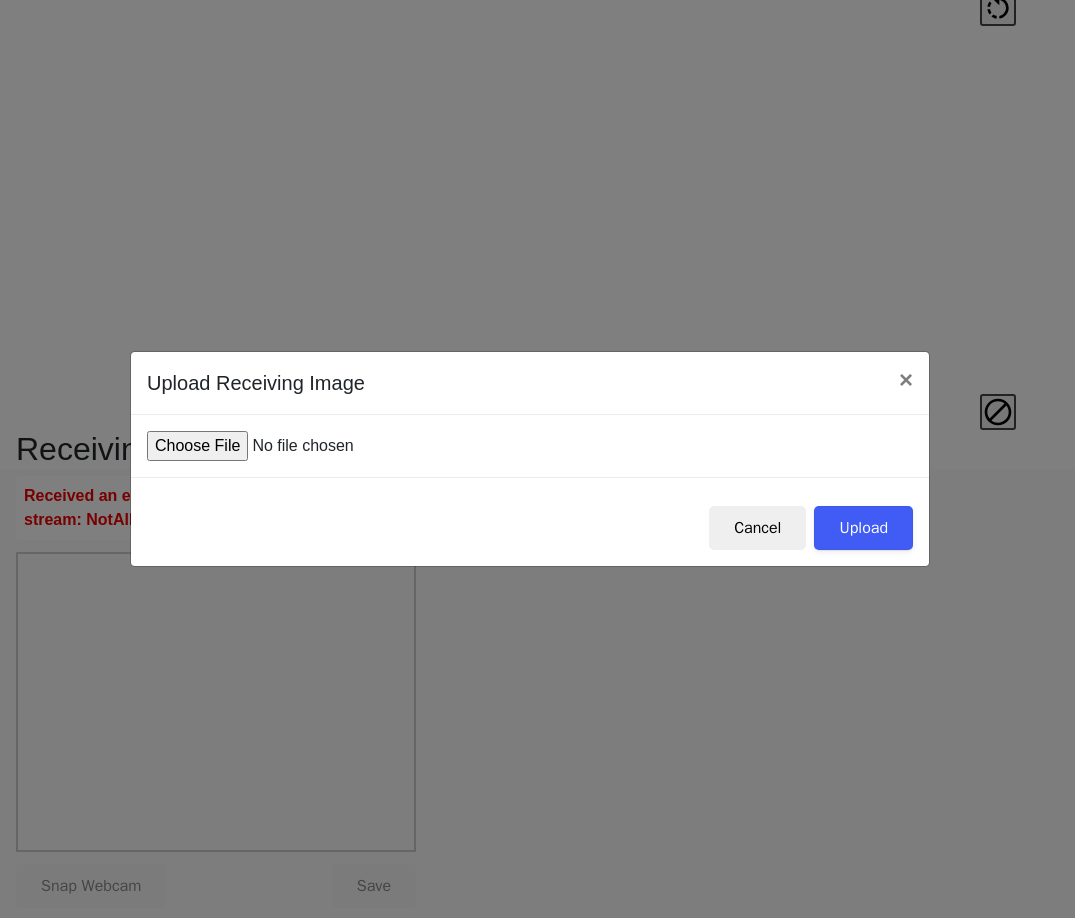 type on "C:\fakepath\IMG_0010.JPG" 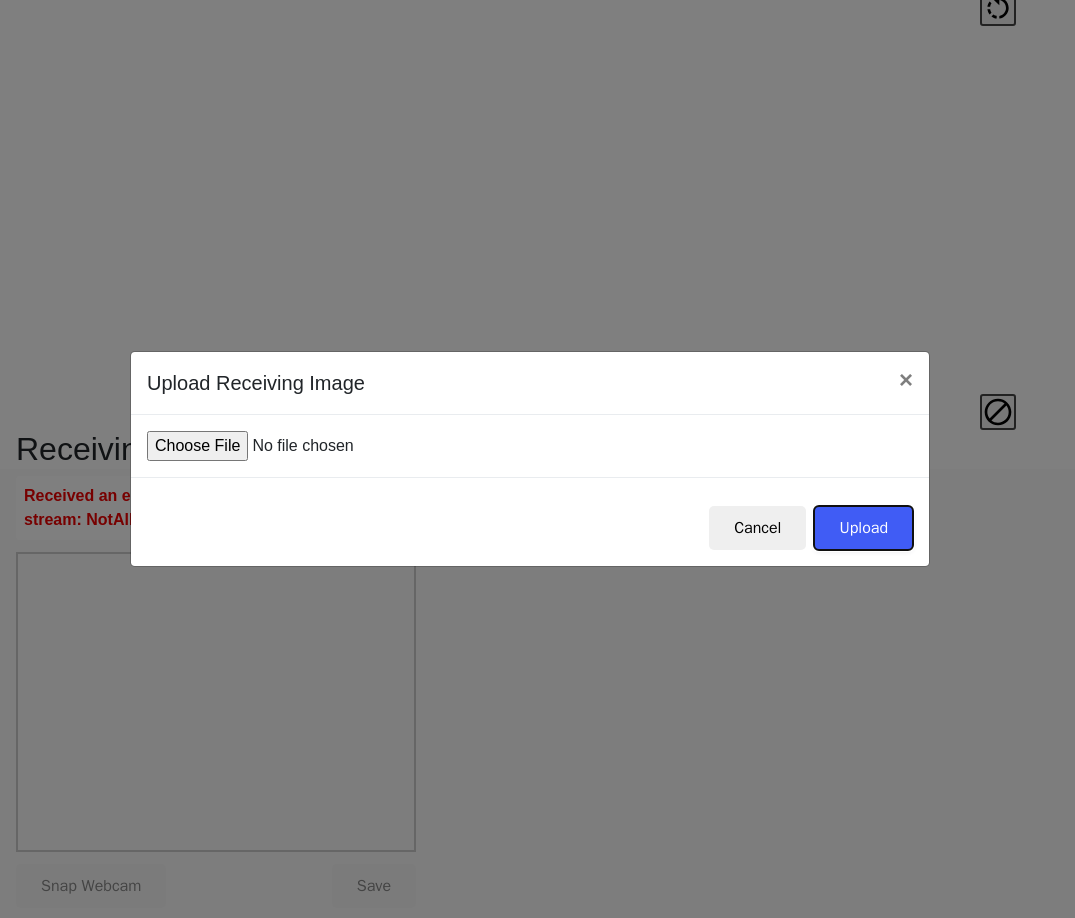 click on "Upload" at bounding box center [863, 528] 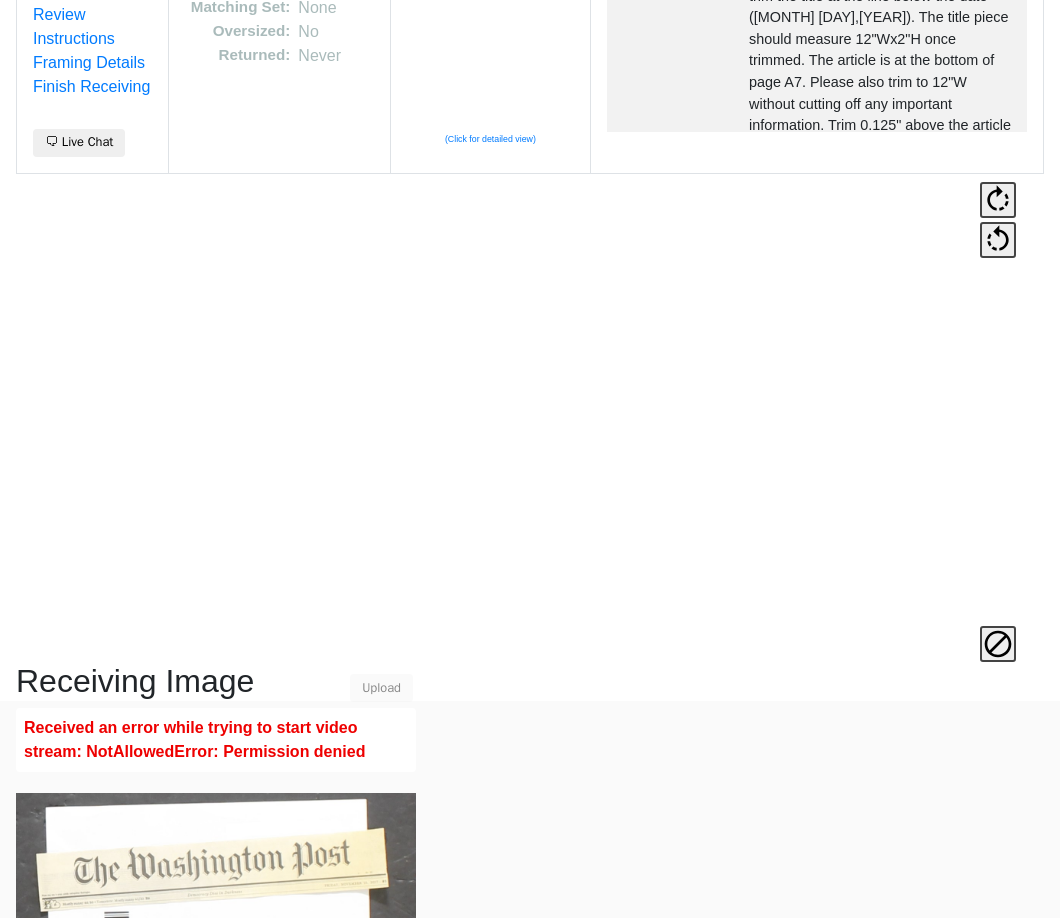 scroll, scrollTop: 473, scrollLeft: 0, axis: vertical 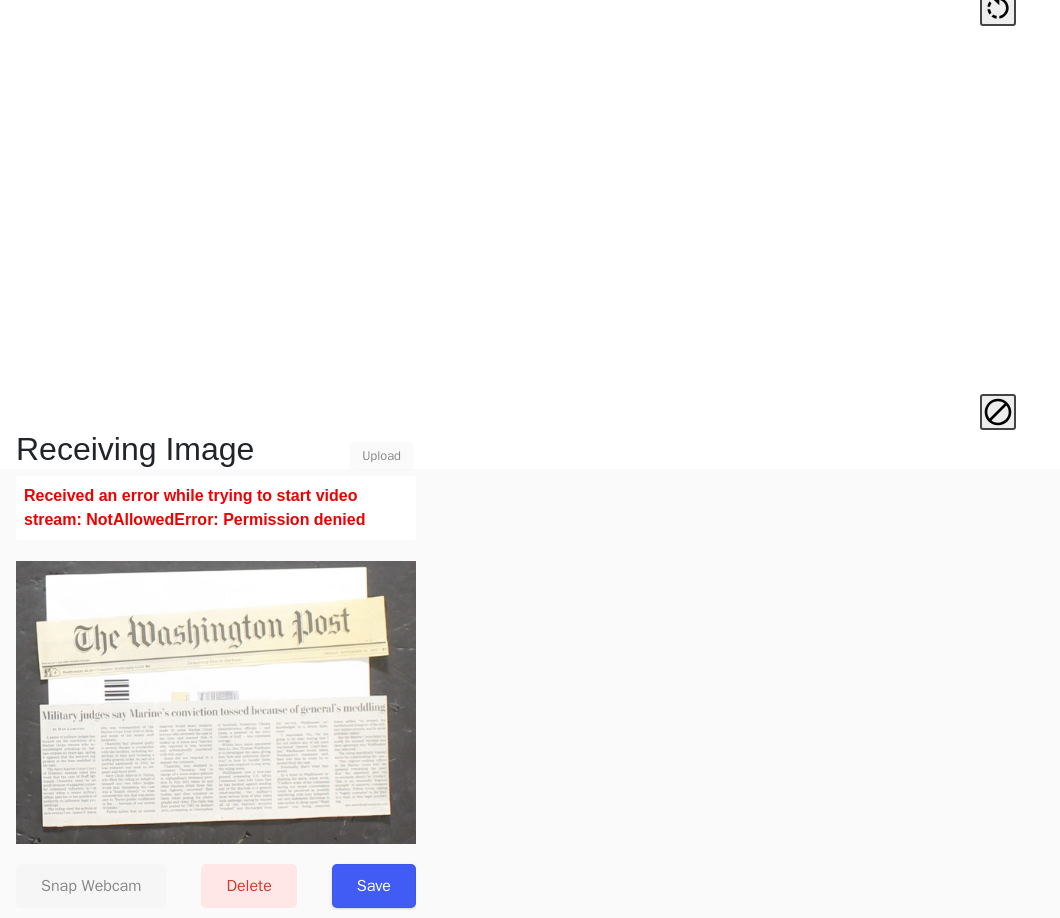 click on "Save" at bounding box center (374, 886) 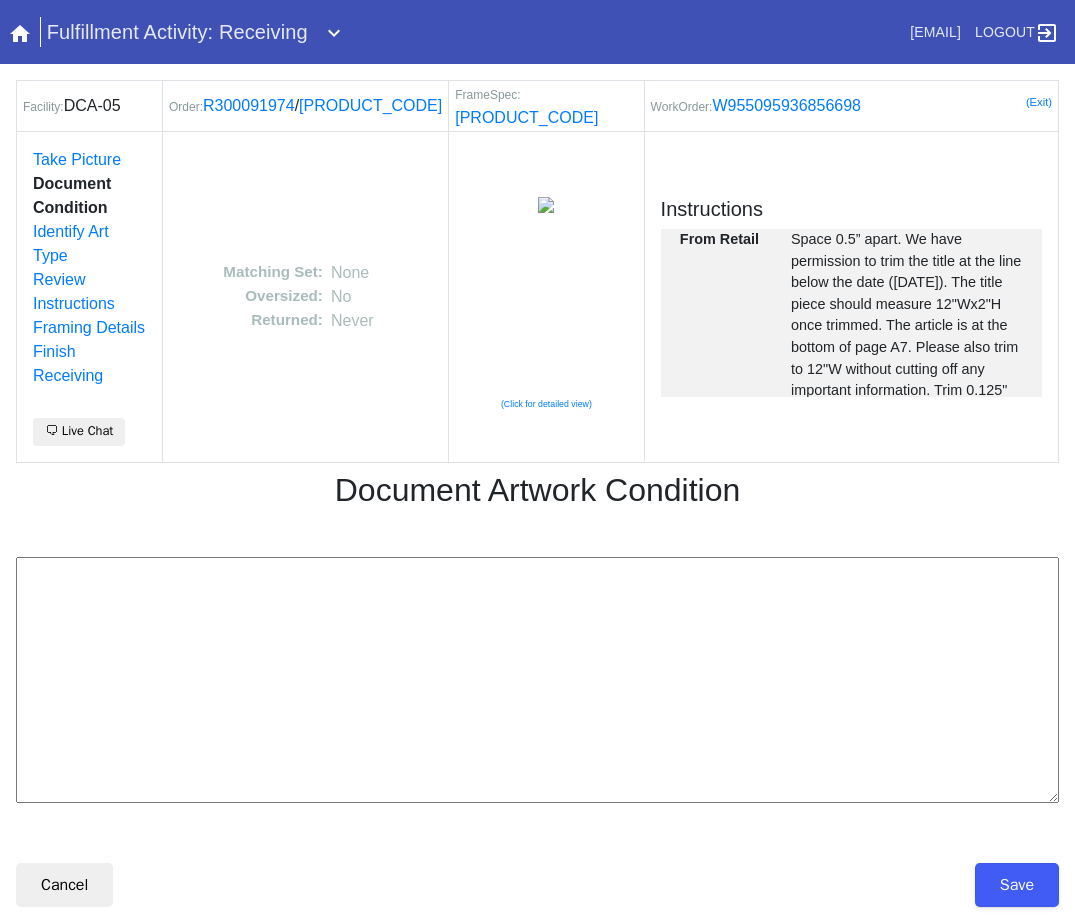 scroll, scrollTop: 0, scrollLeft: 0, axis: both 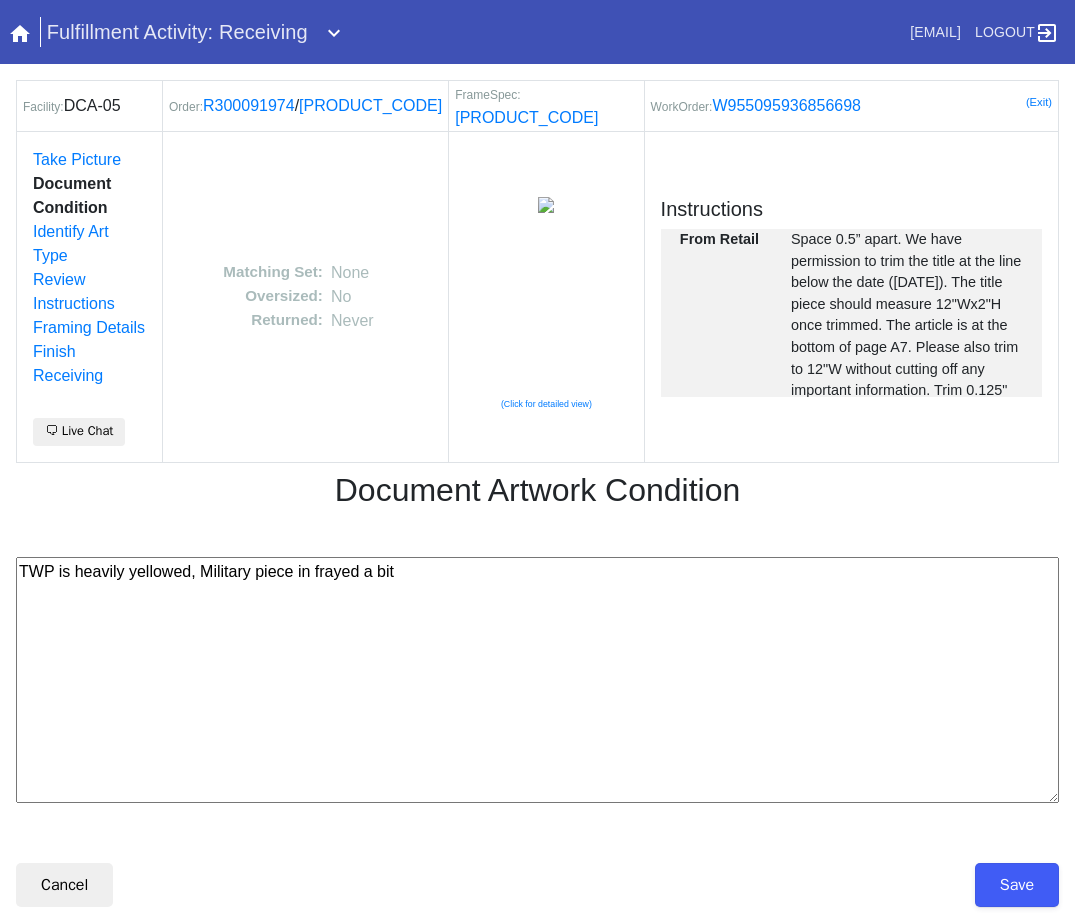 type on "TWP is heavily yellowed, Military piece in frayed a bit" 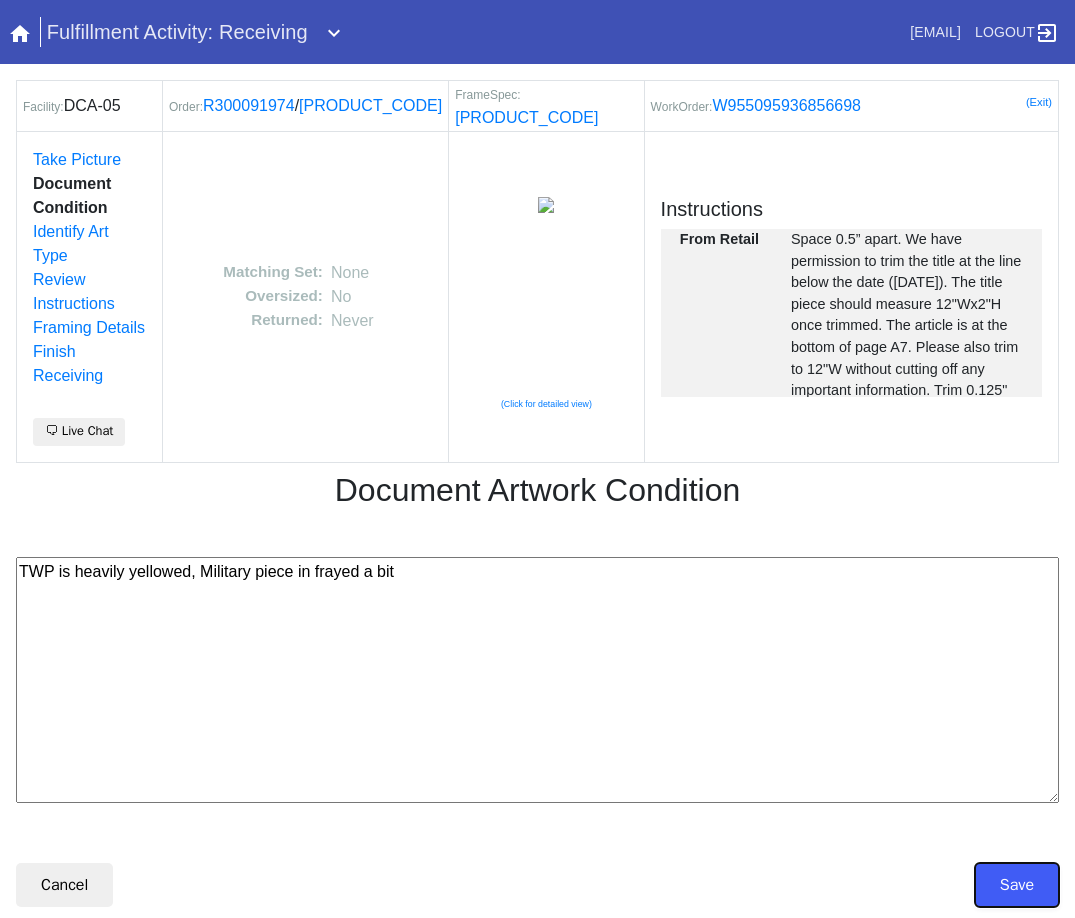click on "Save" at bounding box center [1017, 885] 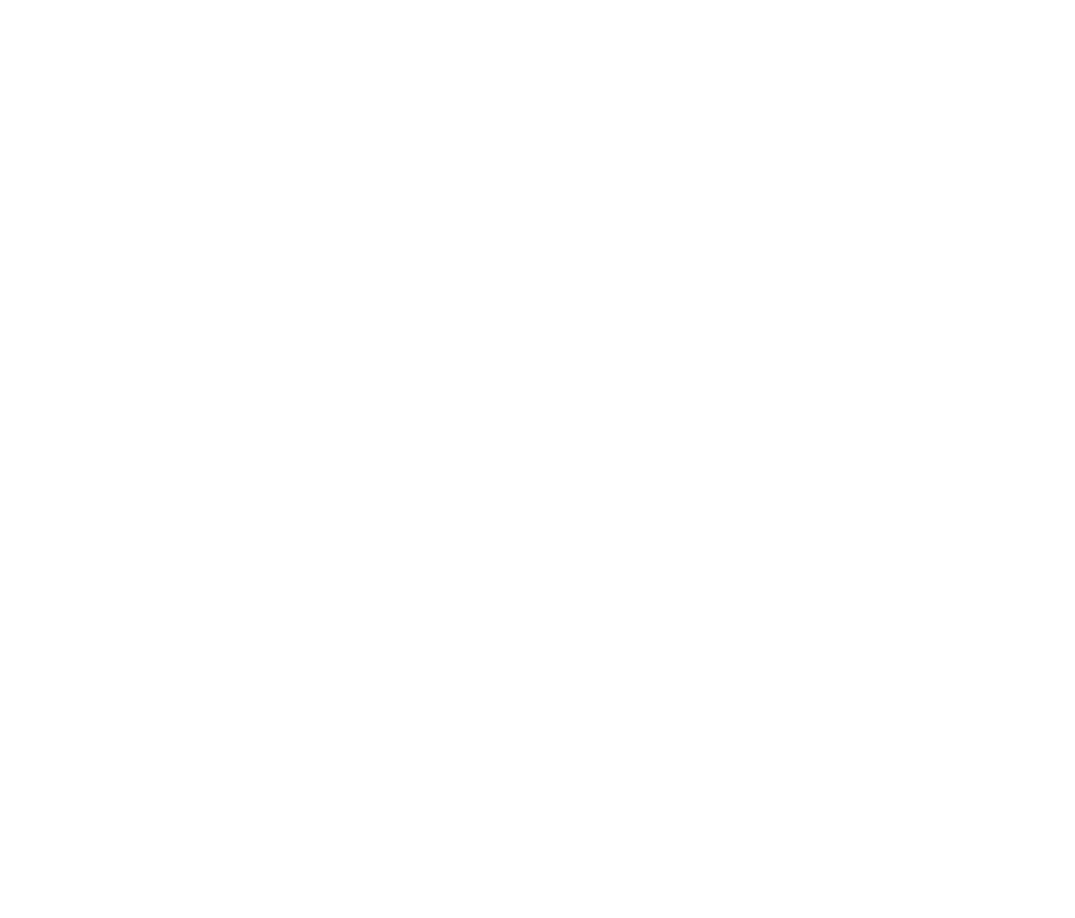 scroll, scrollTop: 0, scrollLeft: 0, axis: both 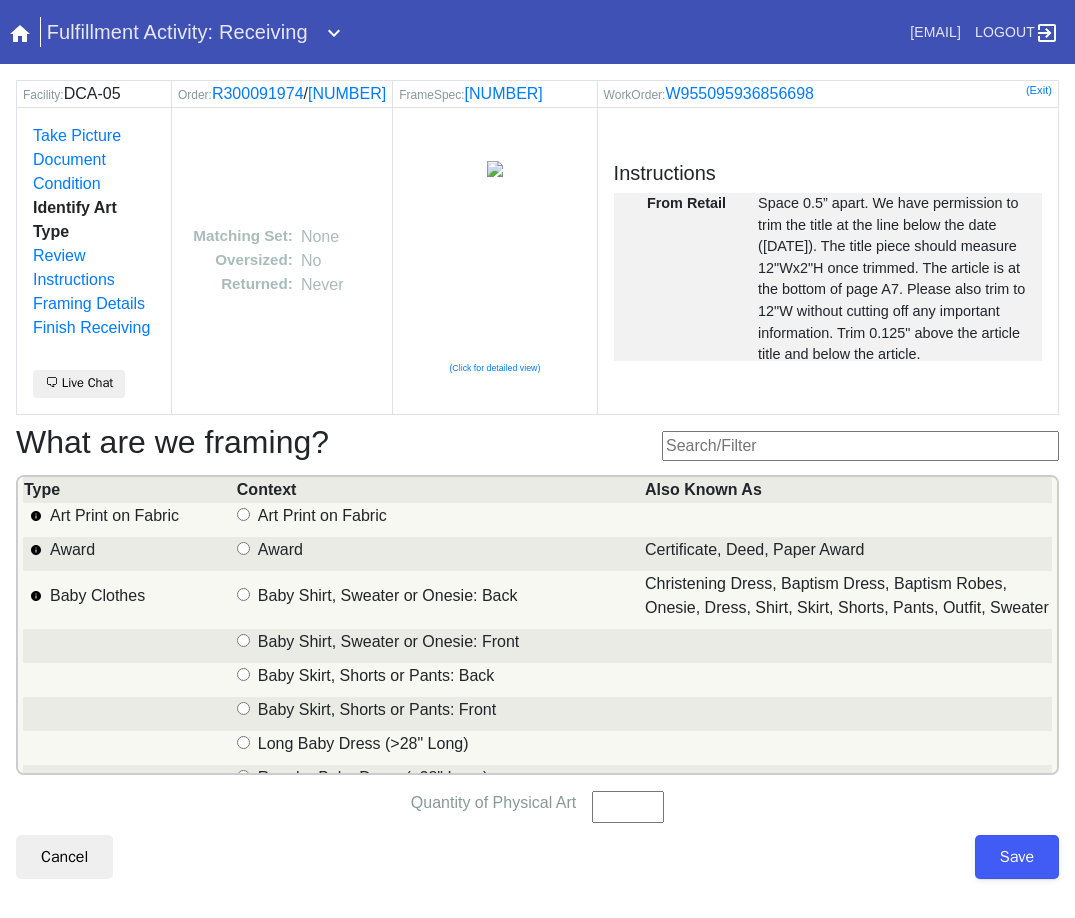 click at bounding box center [860, 446] 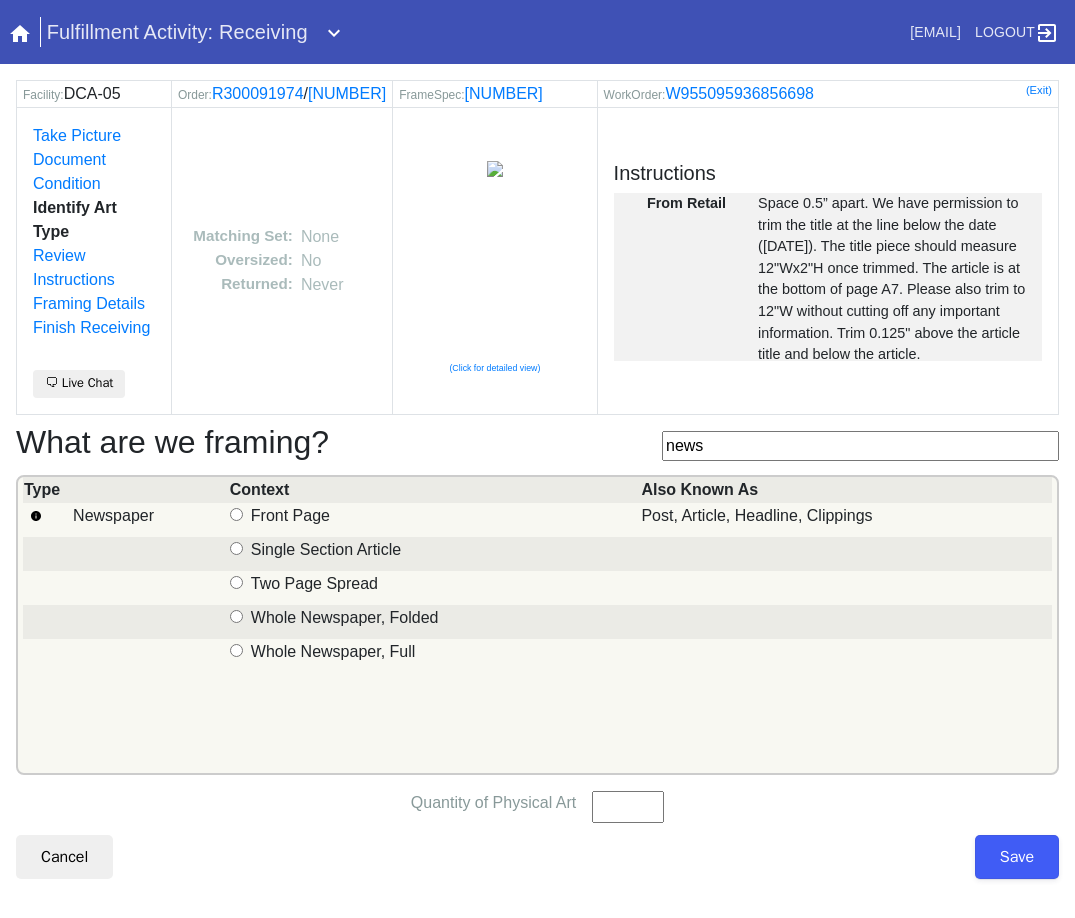 type on "news" 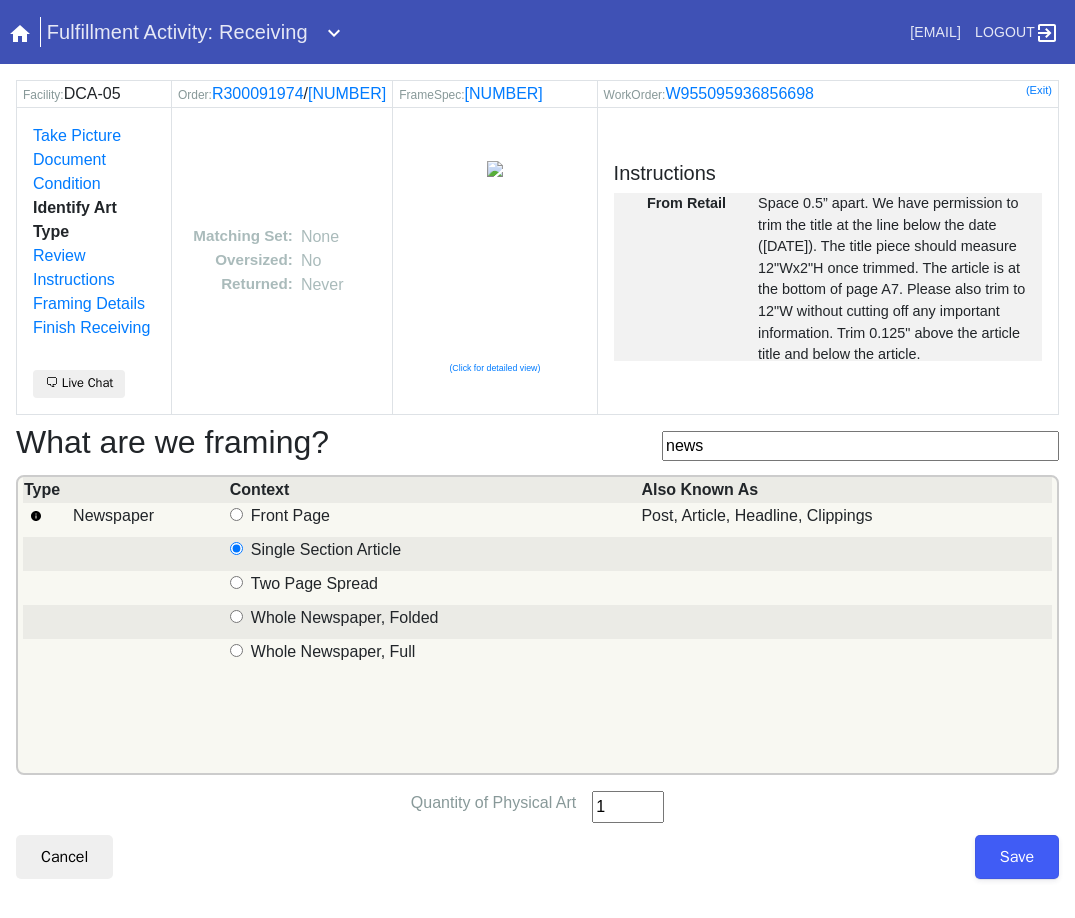 click on "1" at bounding box center [628, 807] 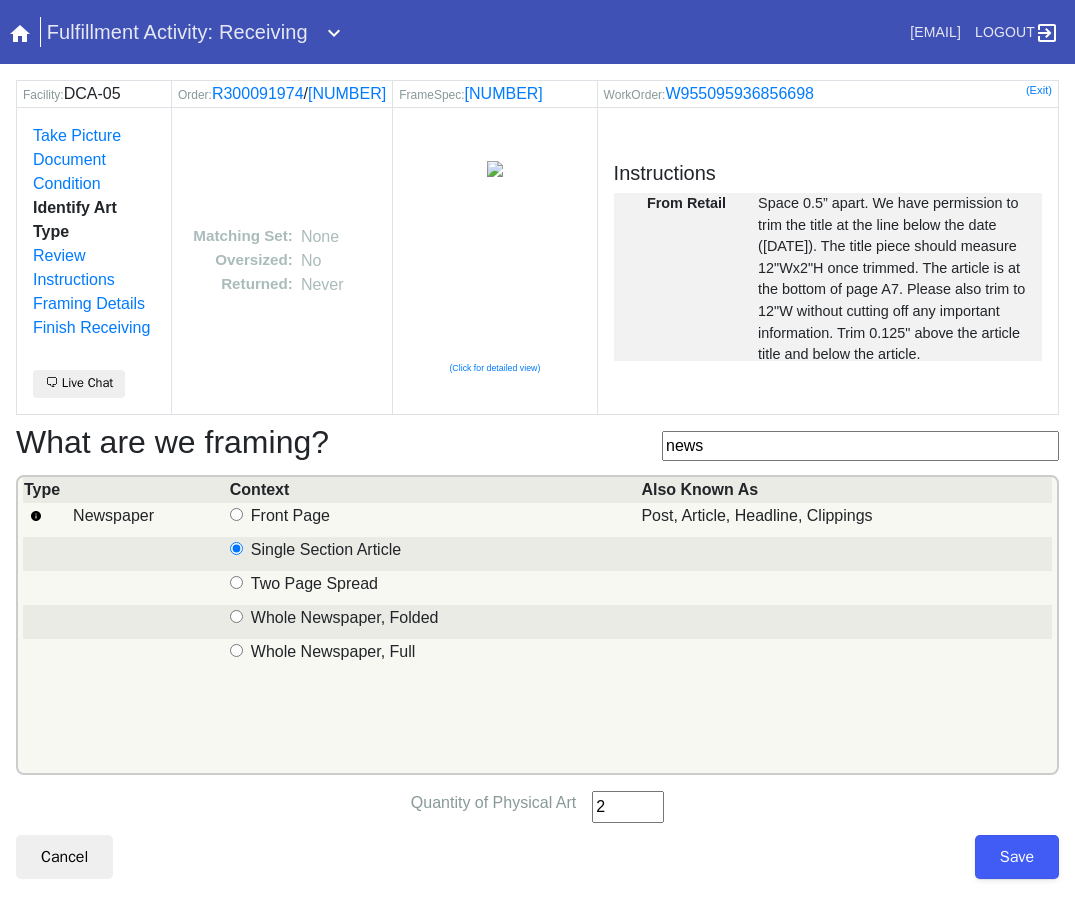 type on "2" 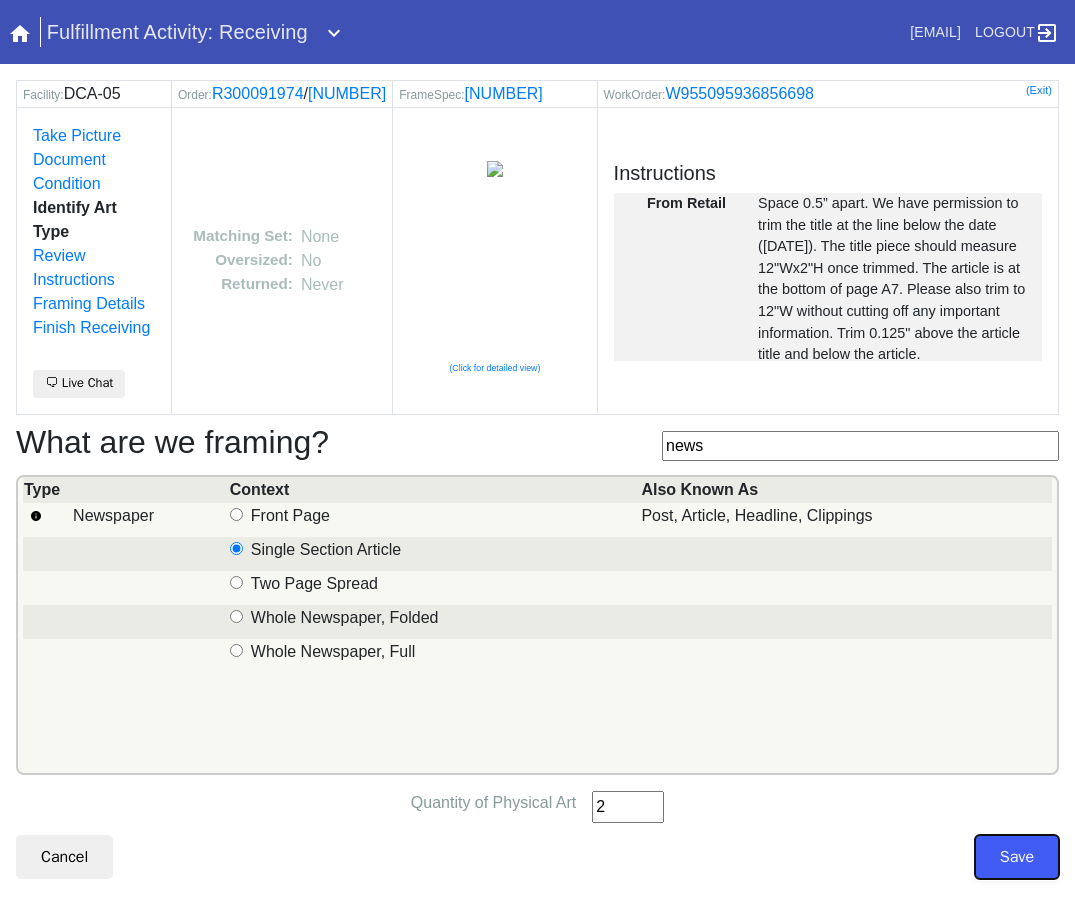 click on "Save" at bounding box center [1017, 857] 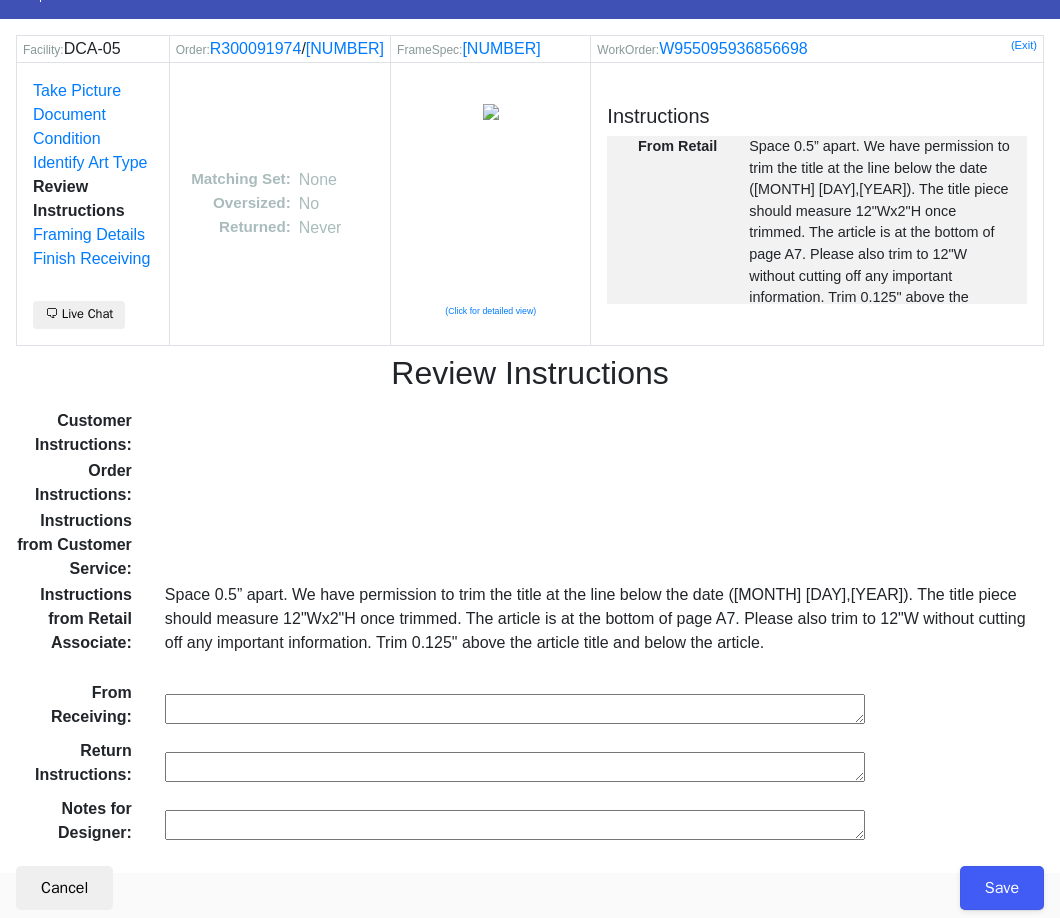 scroll, scrollTop: 93, scrollLeft: 0, axis: vertical 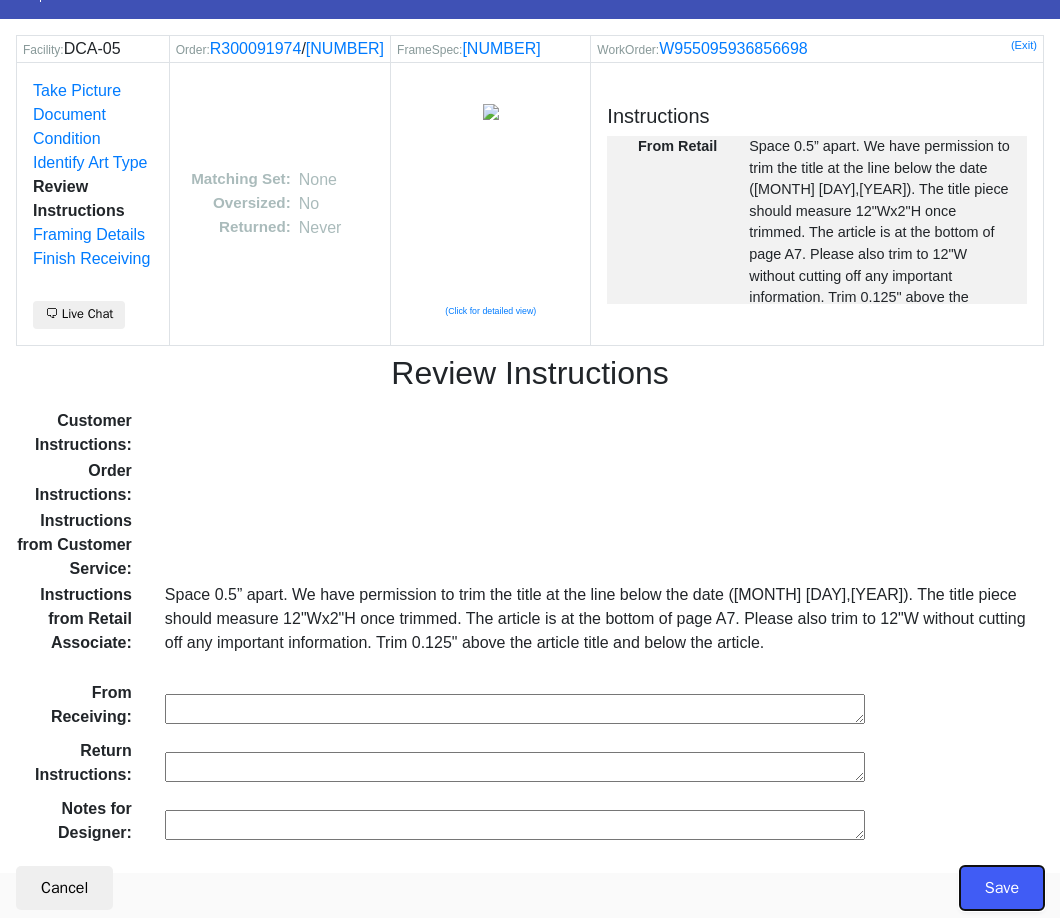 click on "Save" at bounding box center (1002, 888) 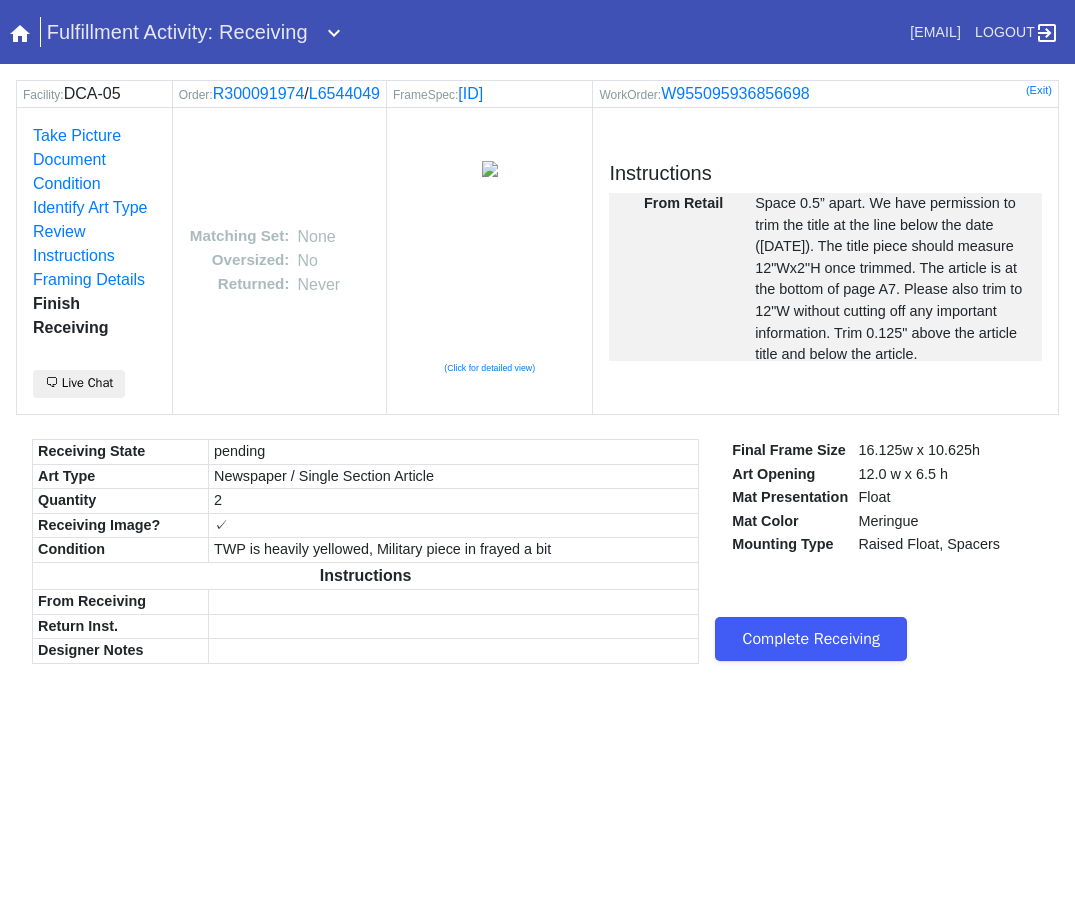 scroll, scrollTop: 0, scrollLeft: 0, axis: both 